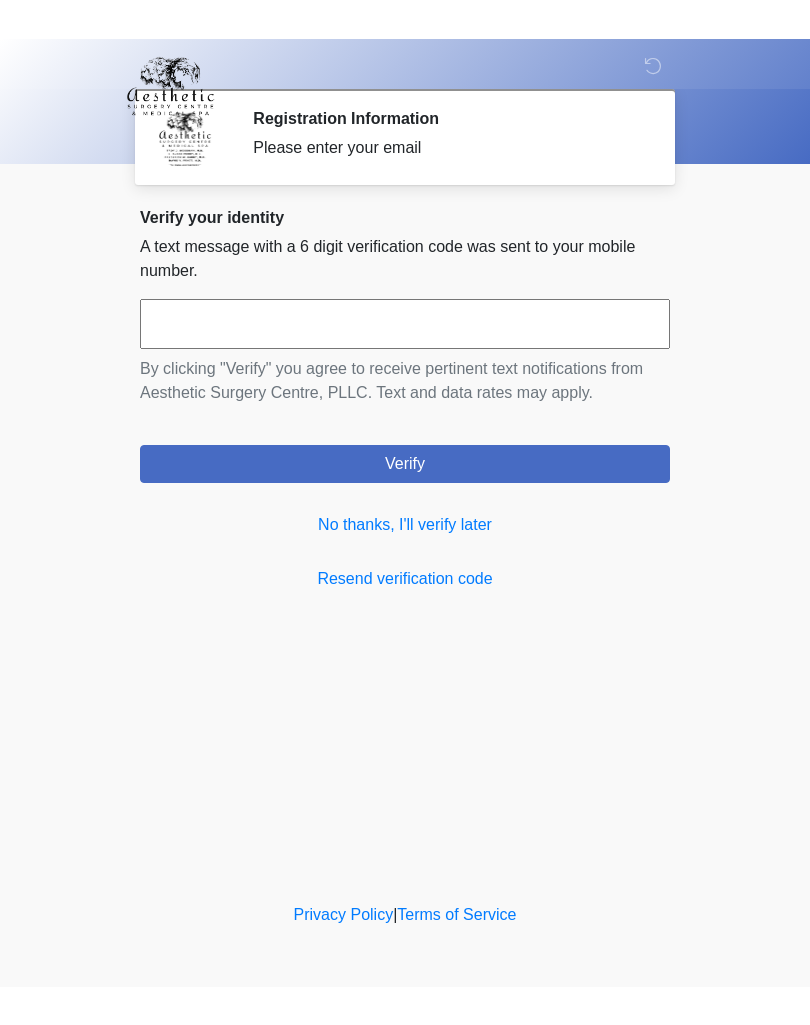 scroll, scrollTop: 0, scrollLeft: 0, axis: both 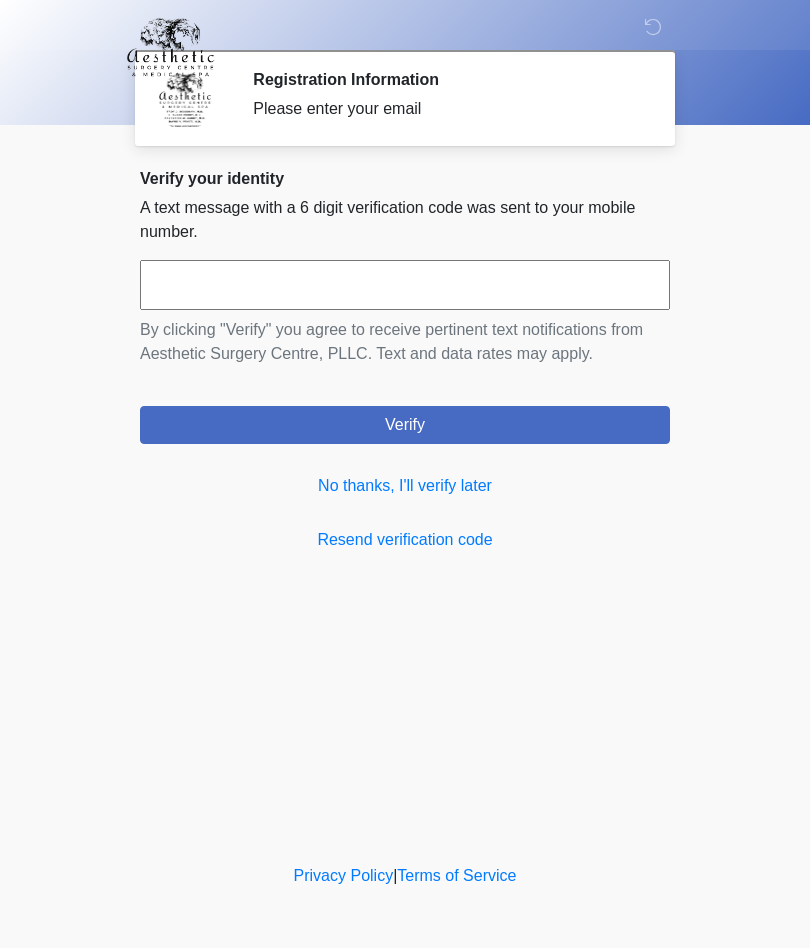 click on "No thanks, I'll verify later" at bounding box center [405, 486] 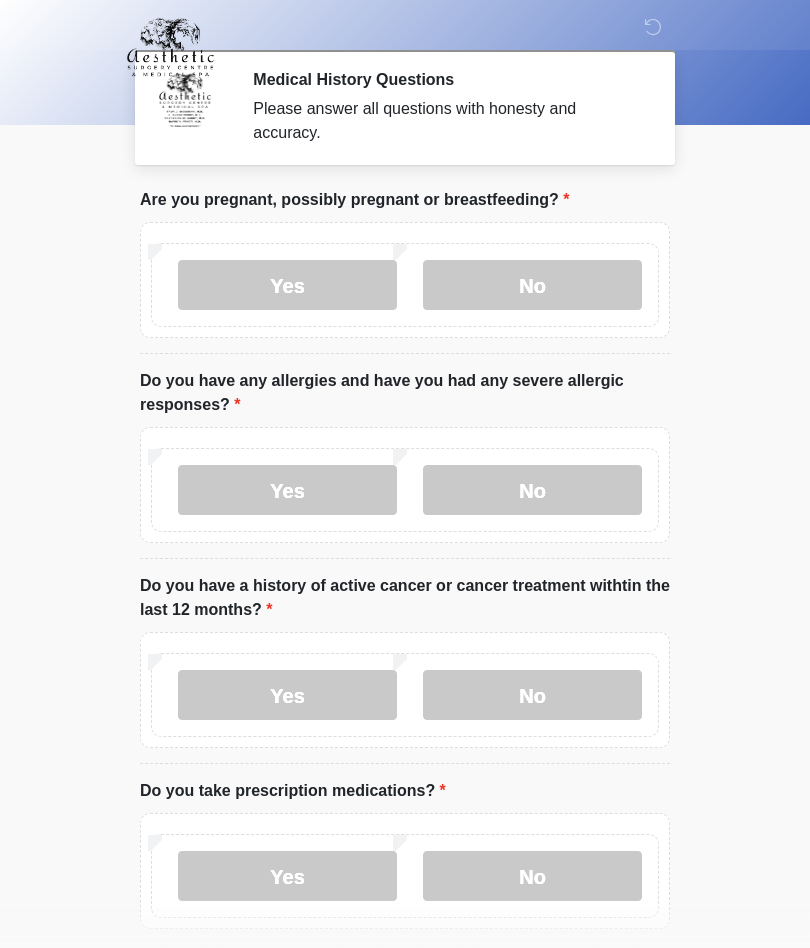 click on "No" at bounding box center (532, 285) 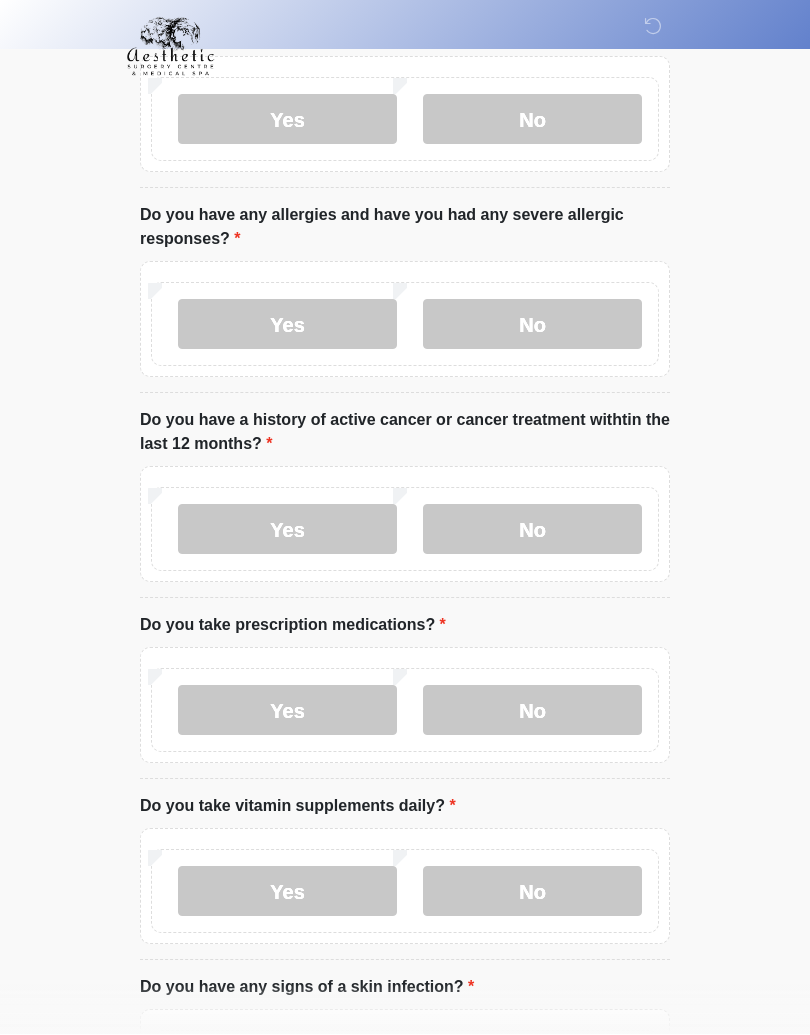 scroll, scrollTop: 181, scrollLeft: 0, axis: vertical 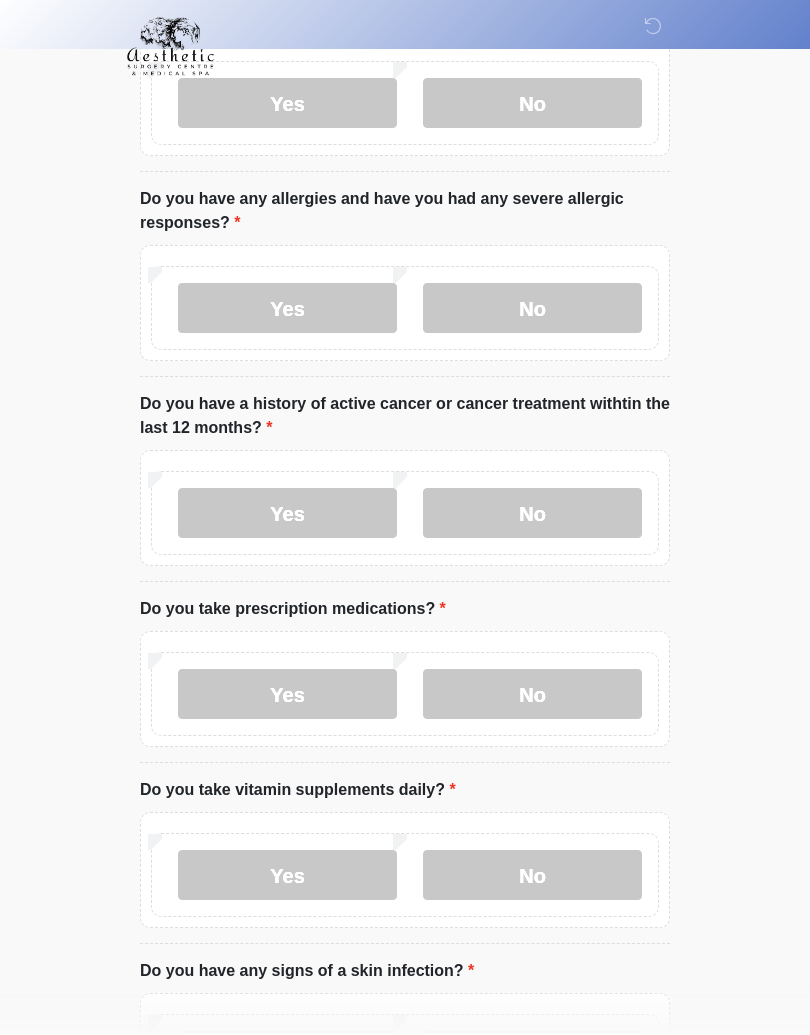 click on "No" at bounding box center (532, 514) 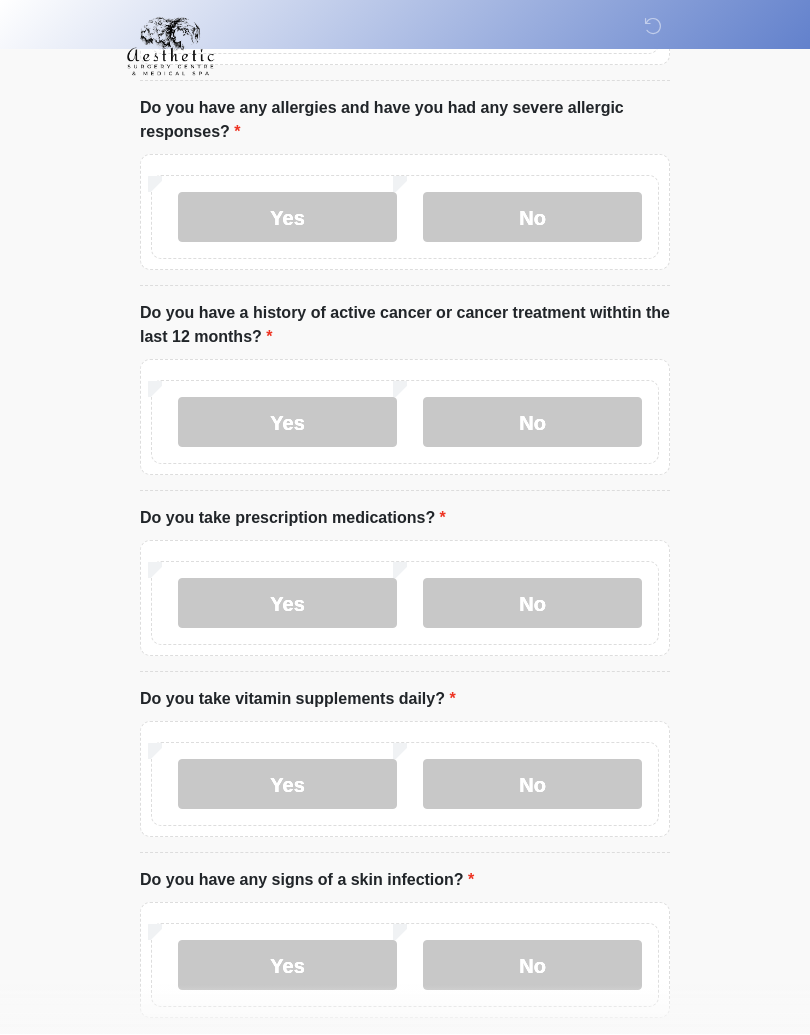 scroll, scrollTop: 281, scrollLeft: 0, axis: vertical 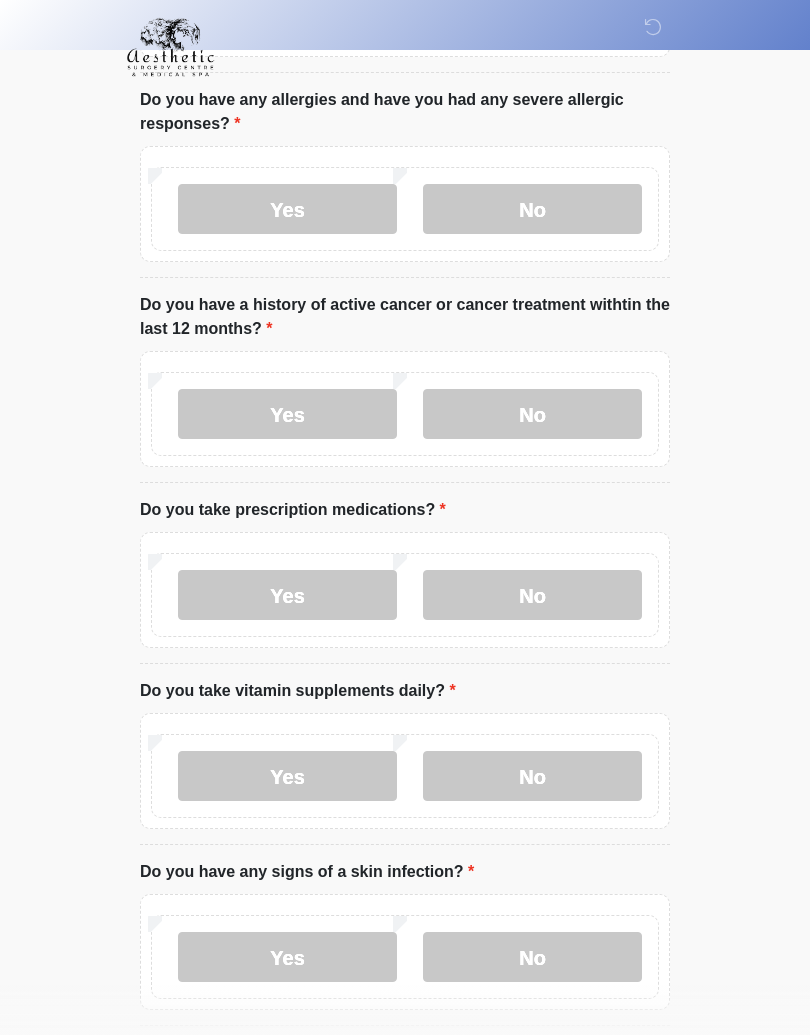 click on "Yes" at bounding box center (287, 595) 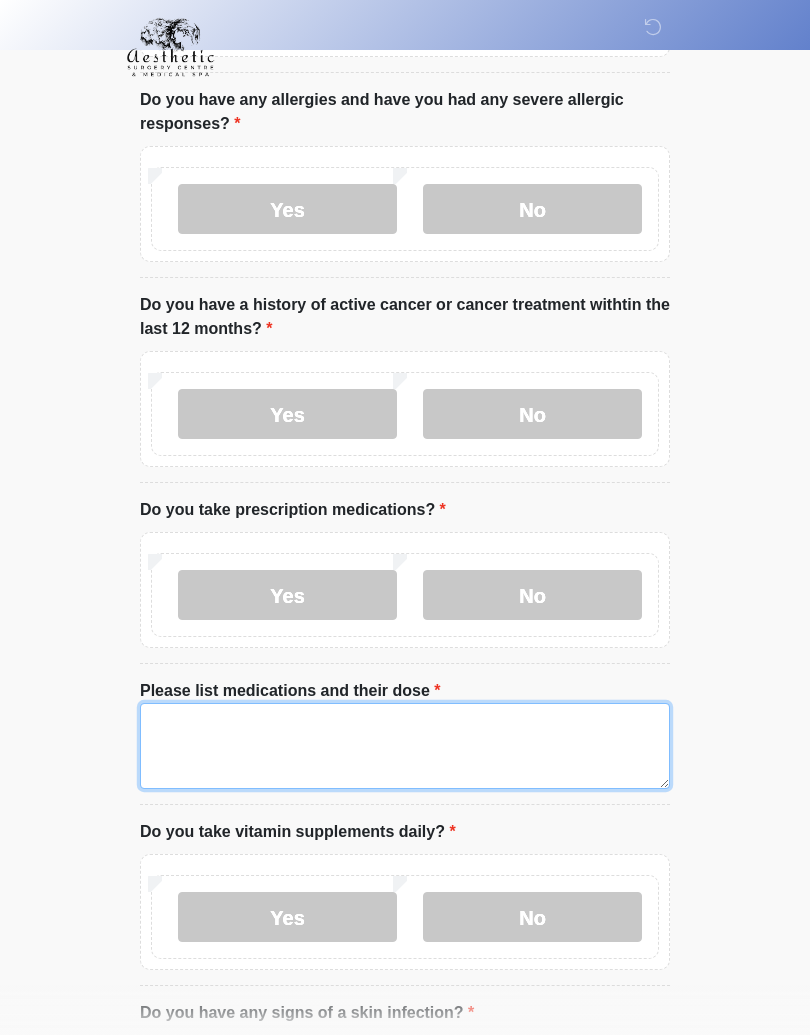 click on "Please list medications and their dose" at bounding box center (405, 746) 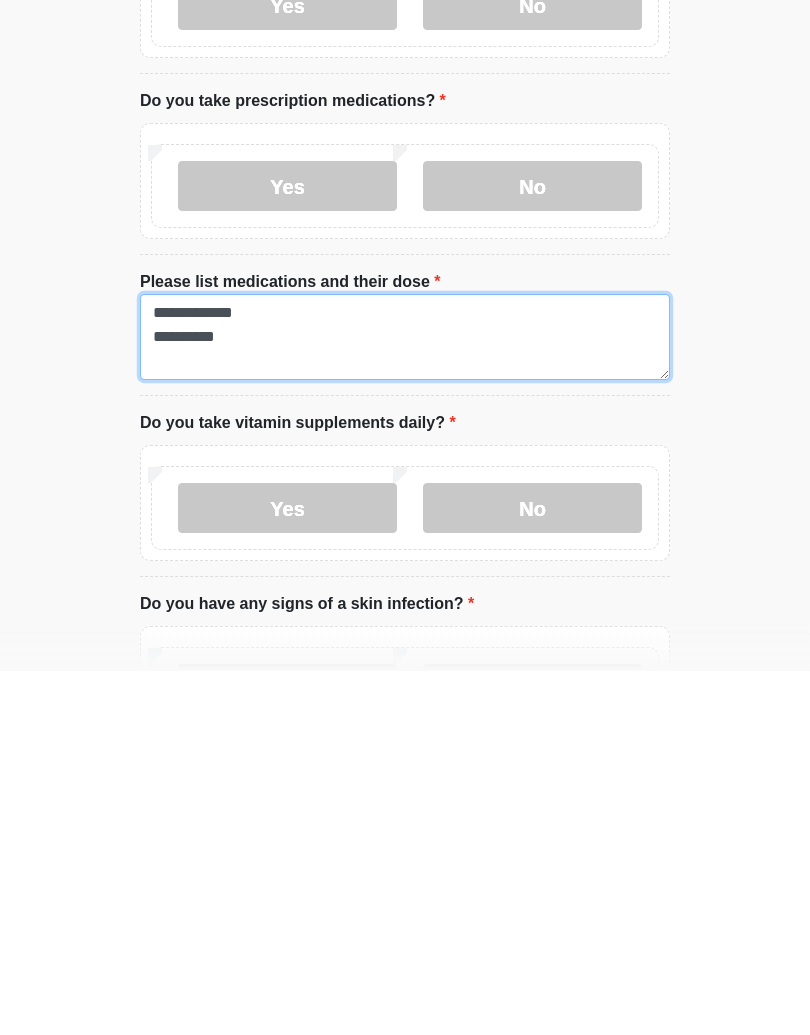type on "**********" 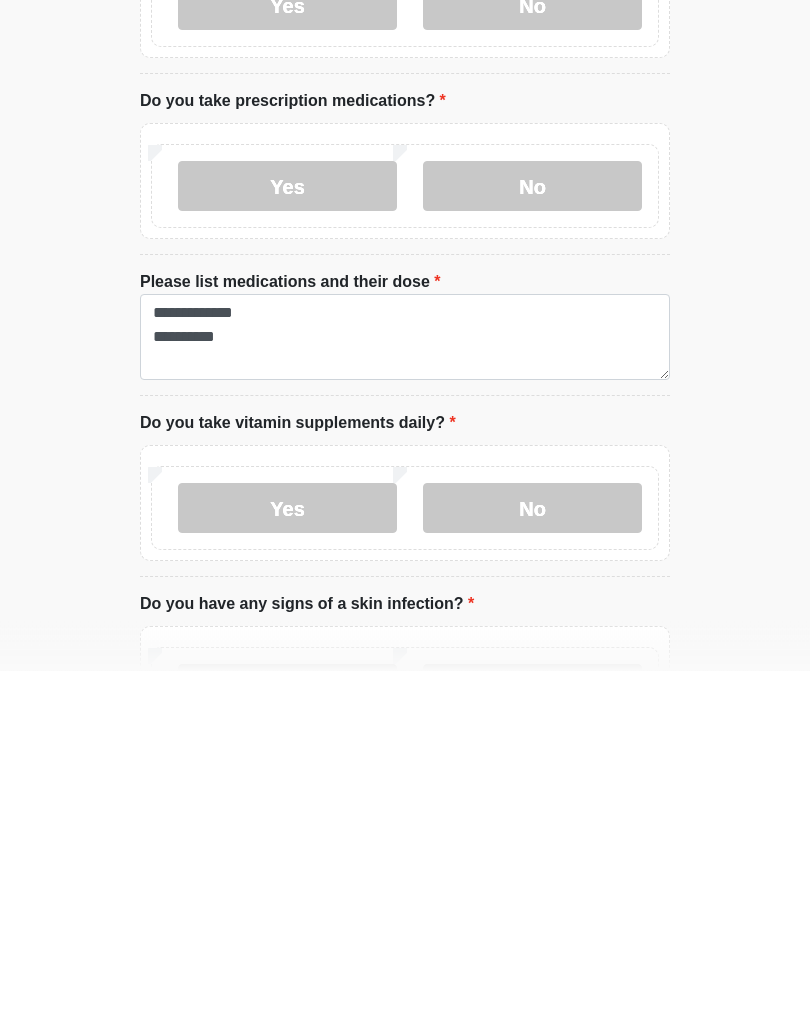 click on "No" at bounding box center [532, 873] 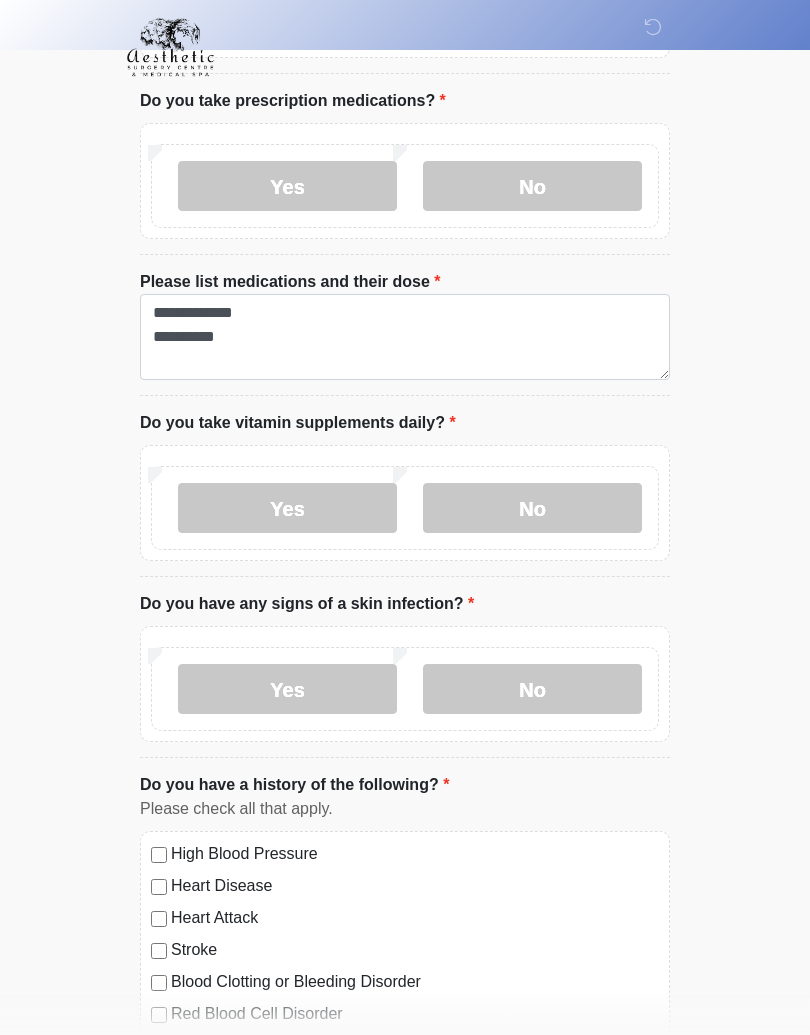 click on "No" at bounding box center [532, 689] 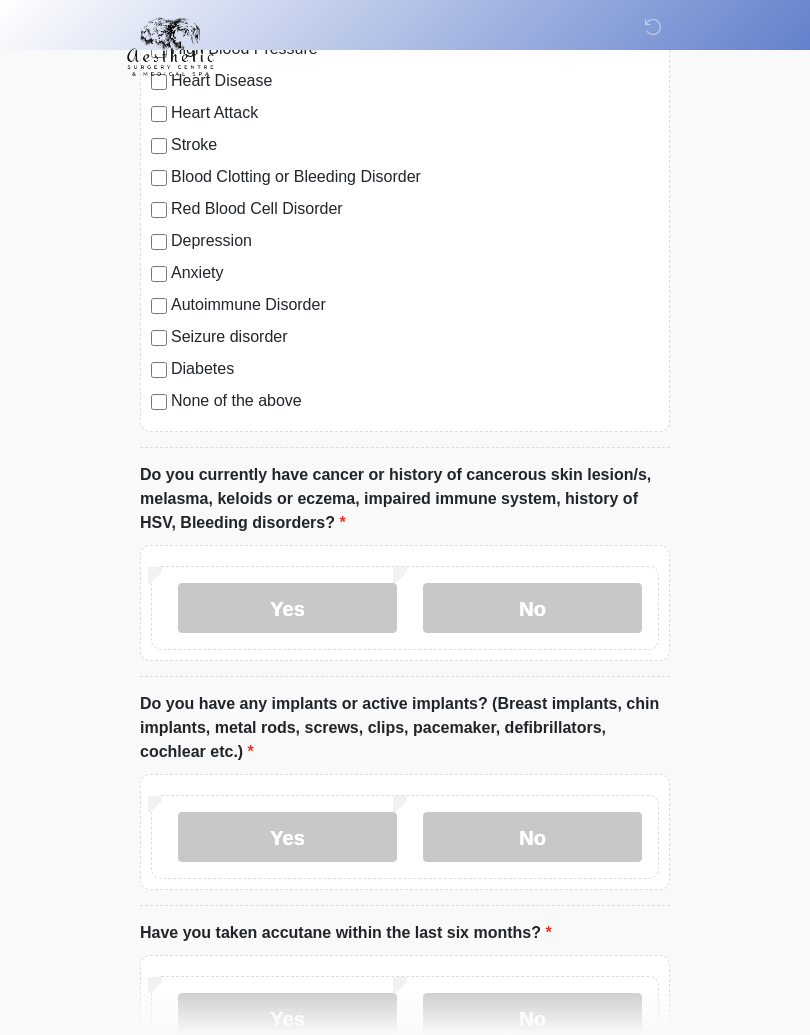 scroll, scrollTop: 1499, scrollLeft: 0, axis: vertical 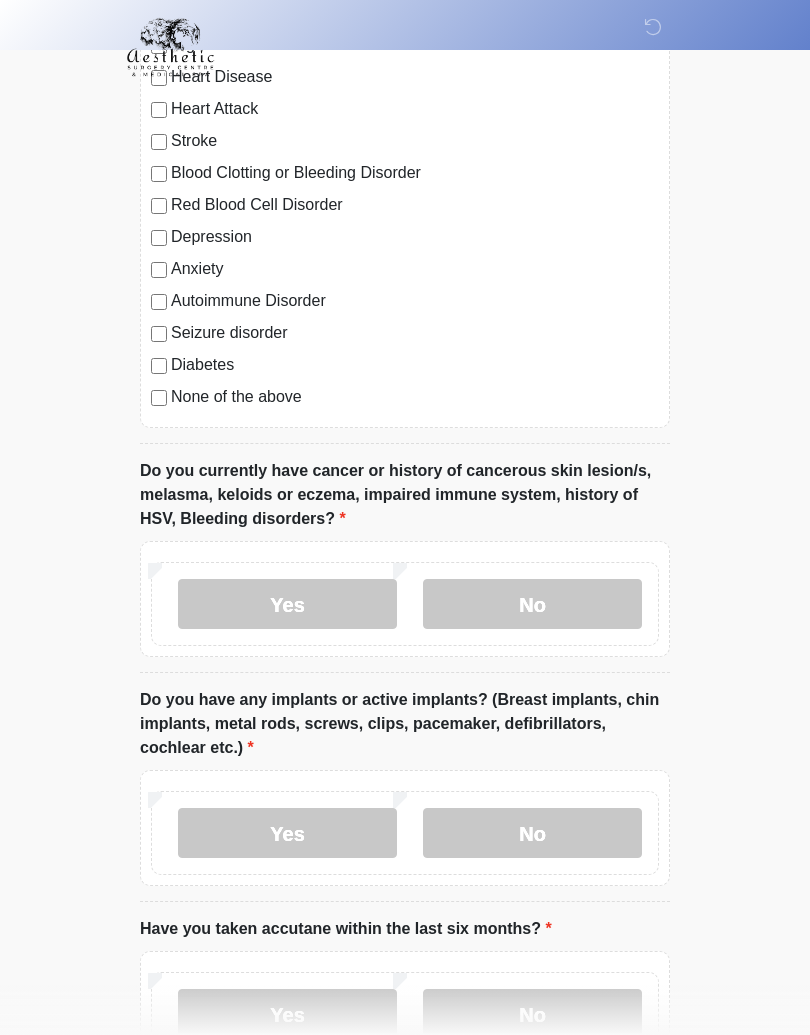 click on "Yes" at bounding box center (287, 604) 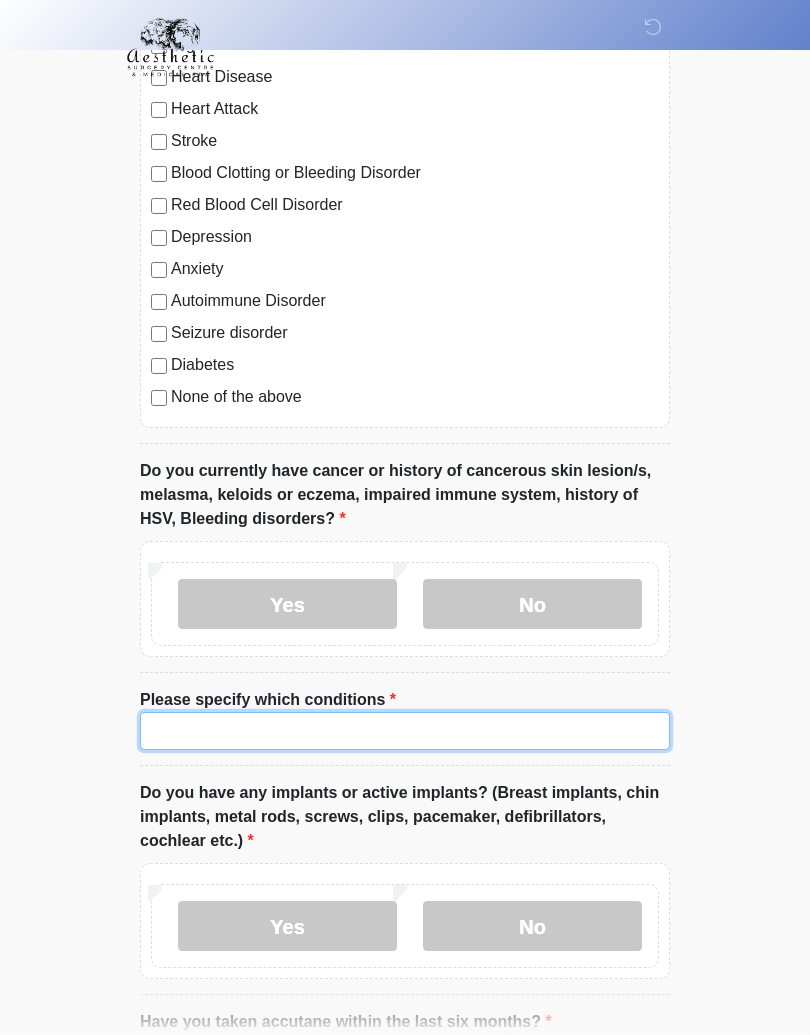 click on "Please specify which conditions" at bounding box center (405, 731) 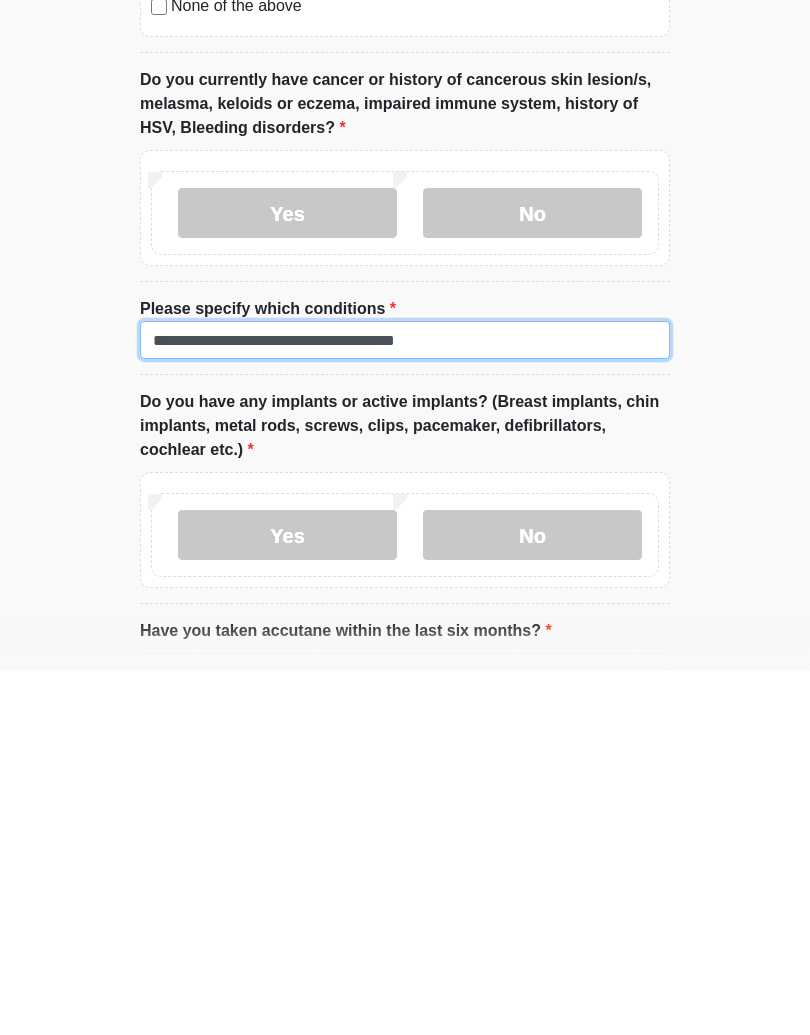 type on "**********" 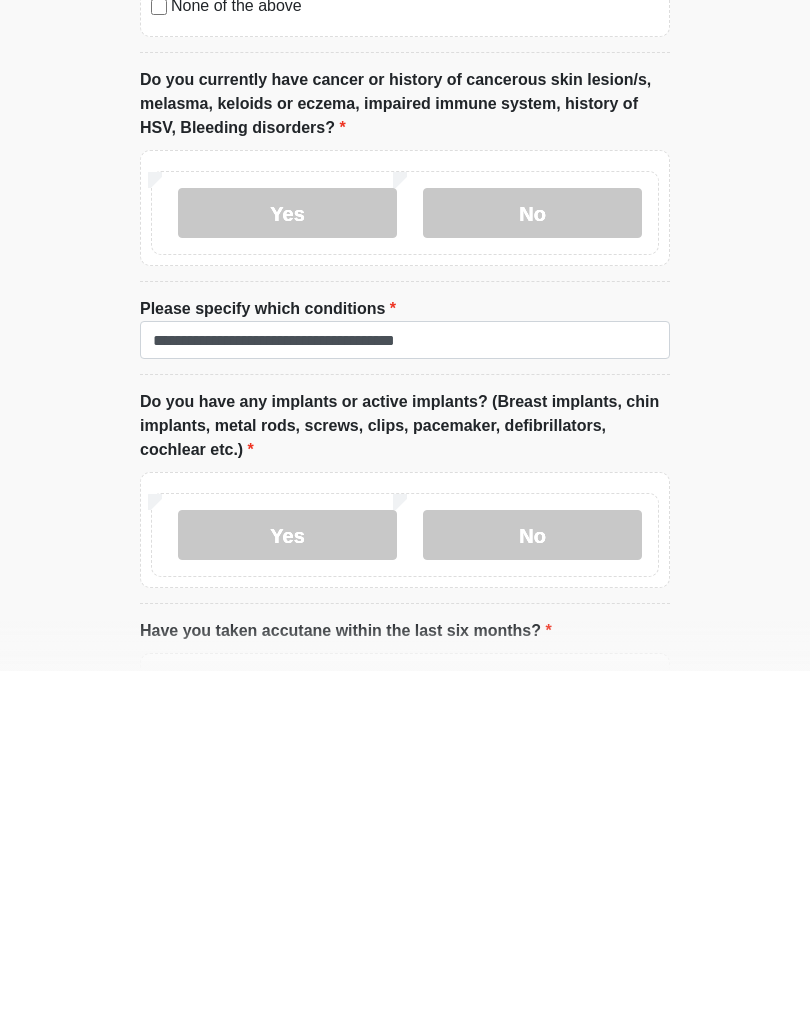 click on "Yes" at bounding box center (287, 899) 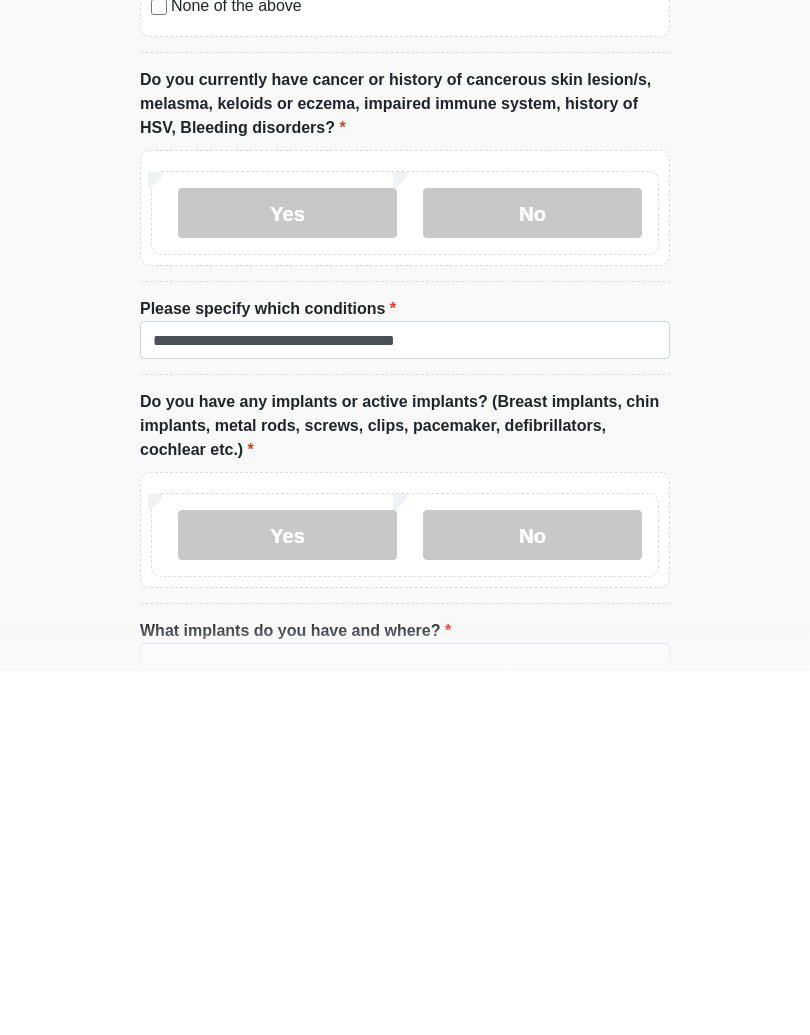 scroll, scrollTop: 1797, scrollLeft: 0, axis: vertical 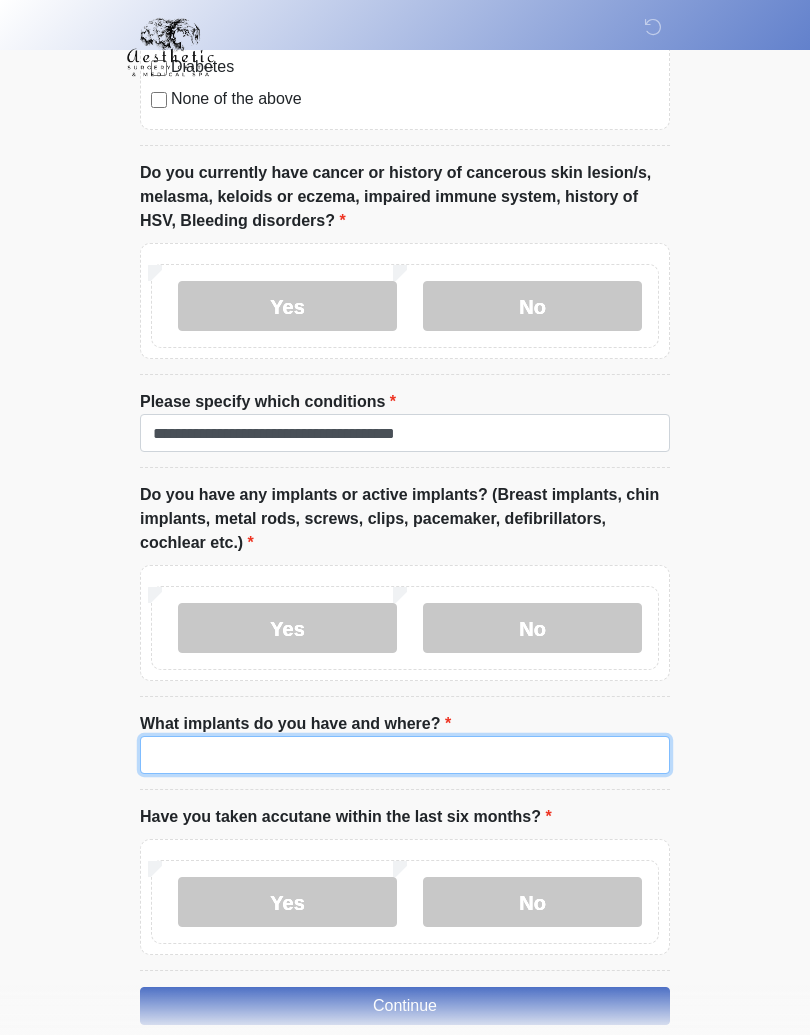 click on "What implants do you have and where?" at bounding box center [405, 755] 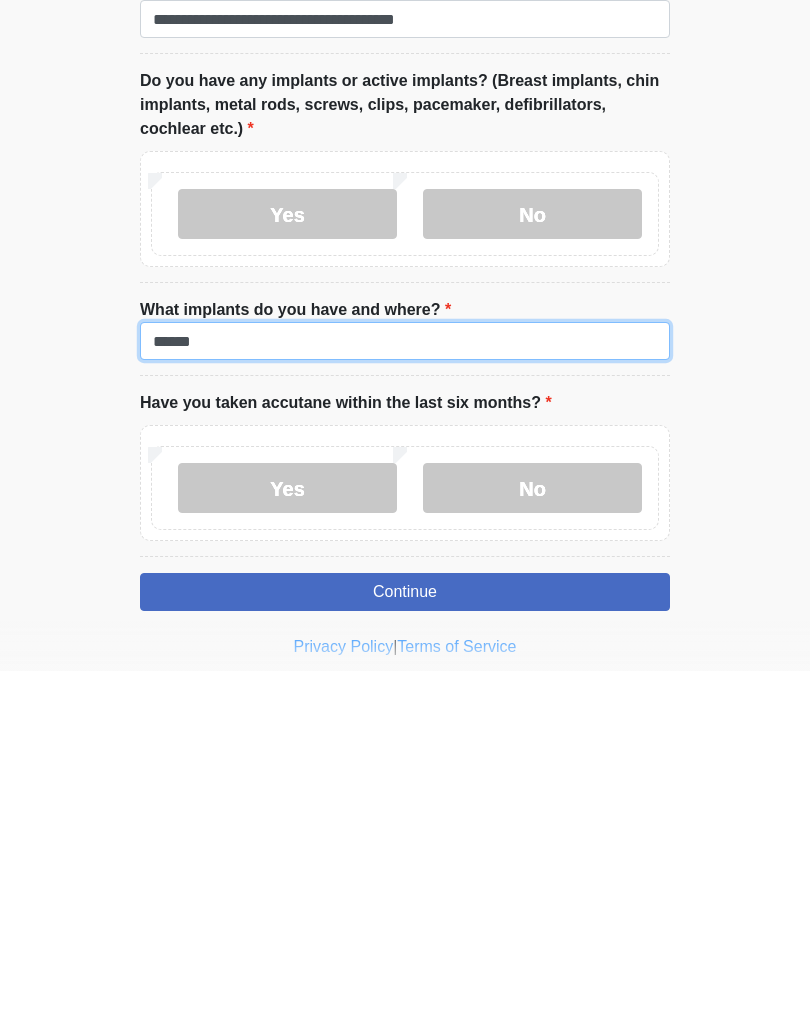 type on "******" 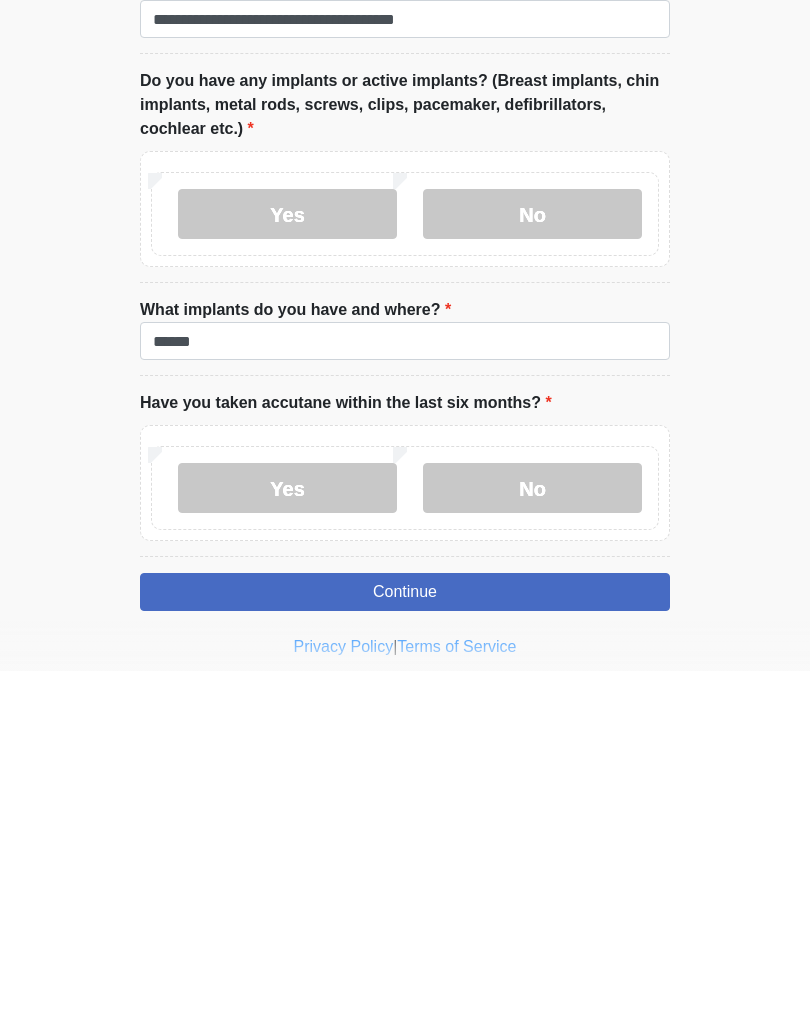 click on "No" at bounding box center [532, 852] 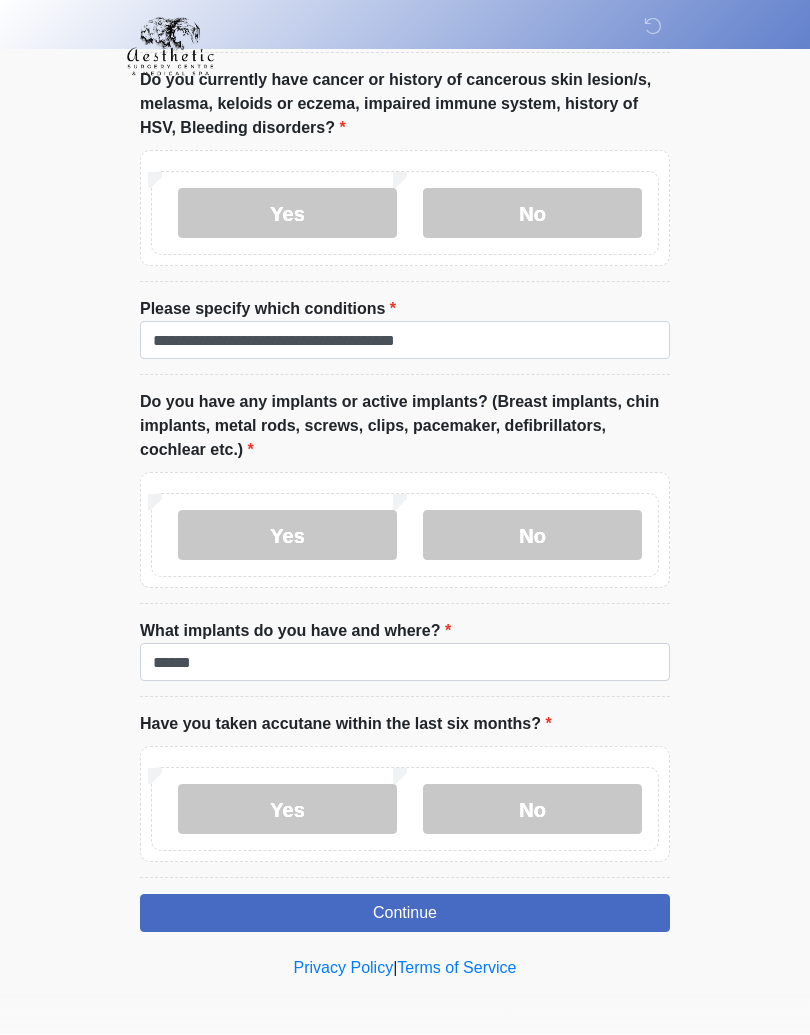 click on "Continue" at bounding box center (405, 914) 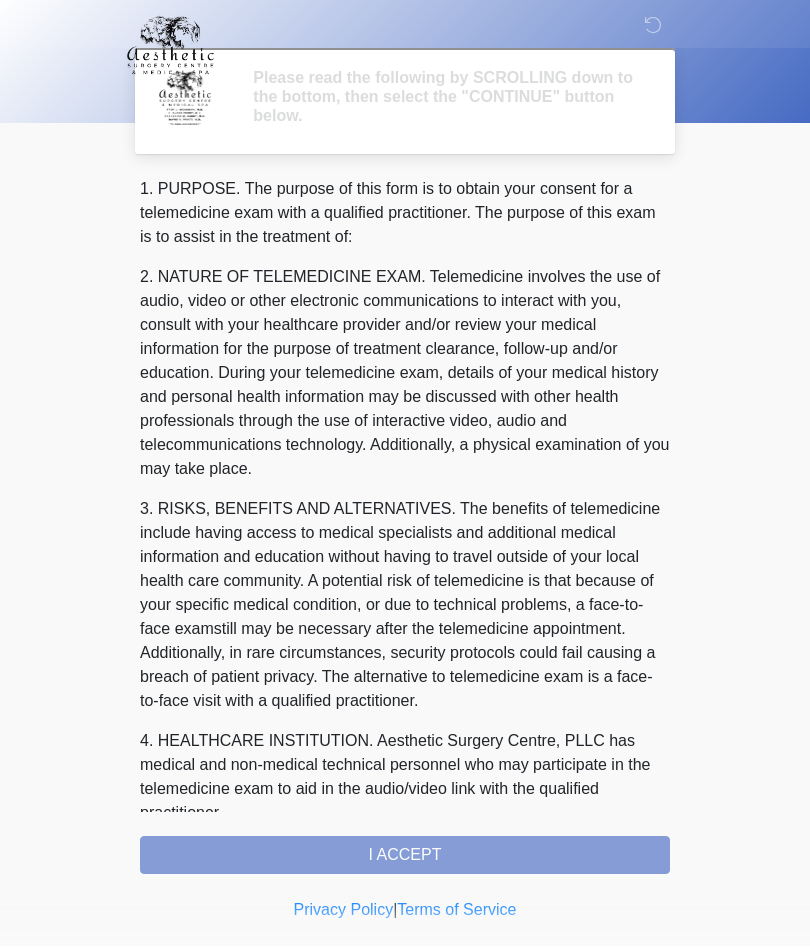 scroll, scrollTop: 35, scrollLeft: 0, axis: vertical 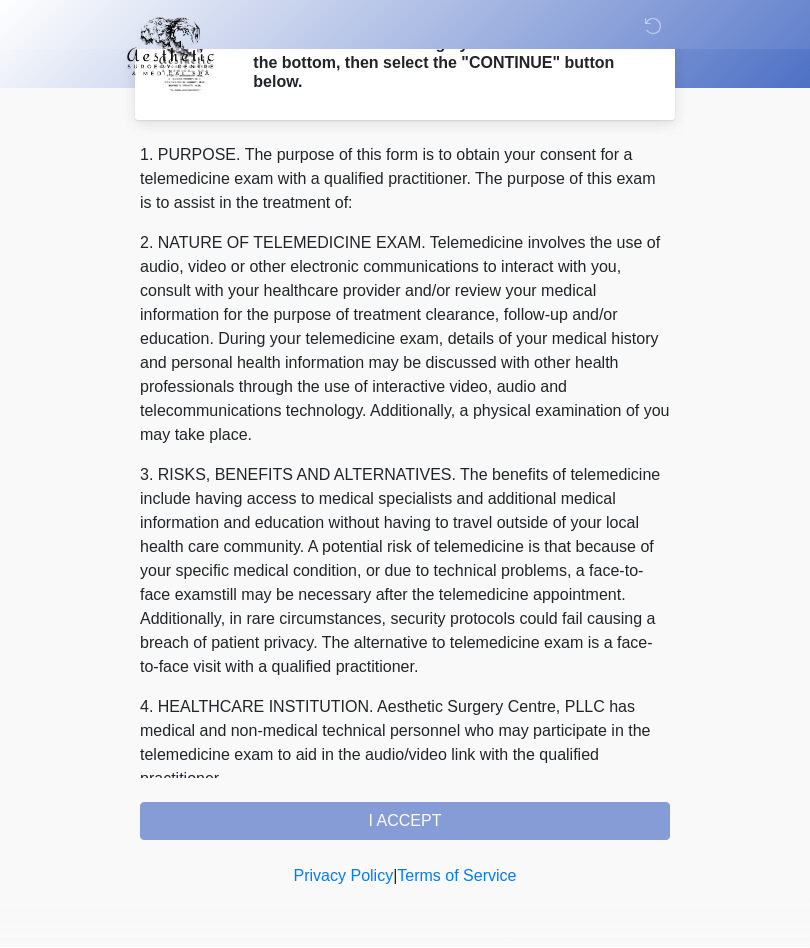click on "1. PURPOSE. The purpose of this form is to obtain your consent for a telemedicine exam with a qualified practitioner. The purpose of this exam is to assist in the treatment of: 2. NATURE OF TELEMEDICINE EXAM. Telemedicine involves the use of audio, video or other electronic communications to interact with you, consult with your healthcare provider and/or review your medical information for the purpose of treatment clearance, follow-up and/or education. During your telemedicine exam, details of your medical history and personal health information may be discussed with other health professionals through the use of interactive video, audio and telecommunications technology. Additionally, a physical examination of you may take place. 4. HEALTHCARE INSTITUTION. Aesthetic Surgery Centre, PLLC has medical and non-medical technical personnel who may participate in the telemedicine exam to aid in the audio/video link with the qualified practitioner. I ACCEPT" at bounding box center [405, 492] 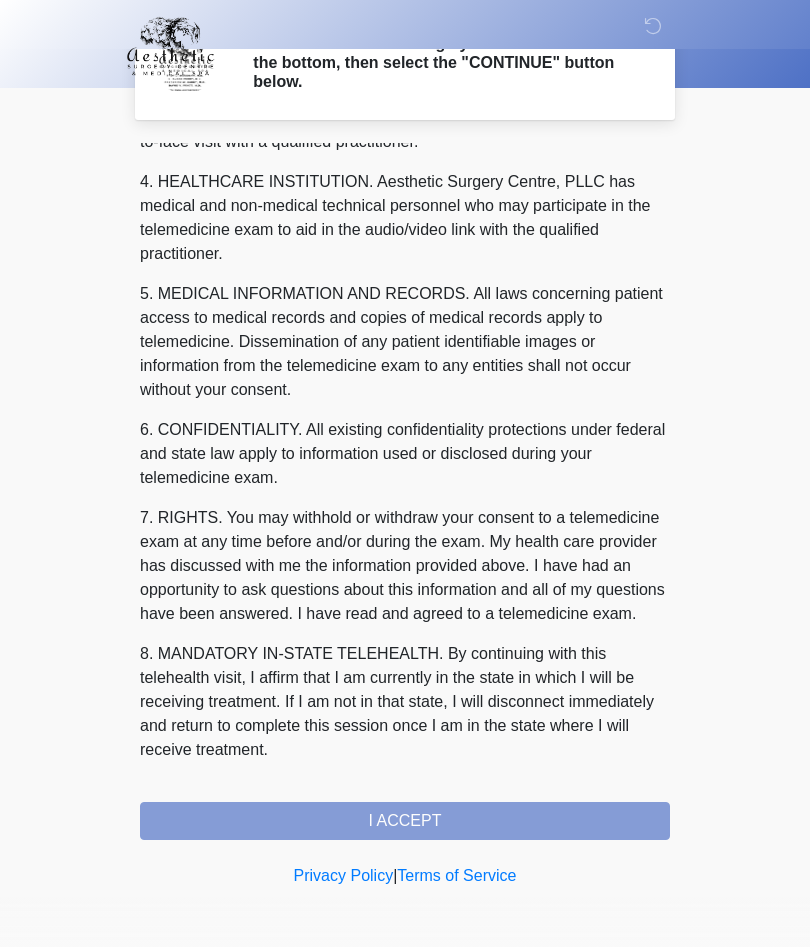 scroll, scrollTop: 549, scrollLeft: 0, axis: vertical 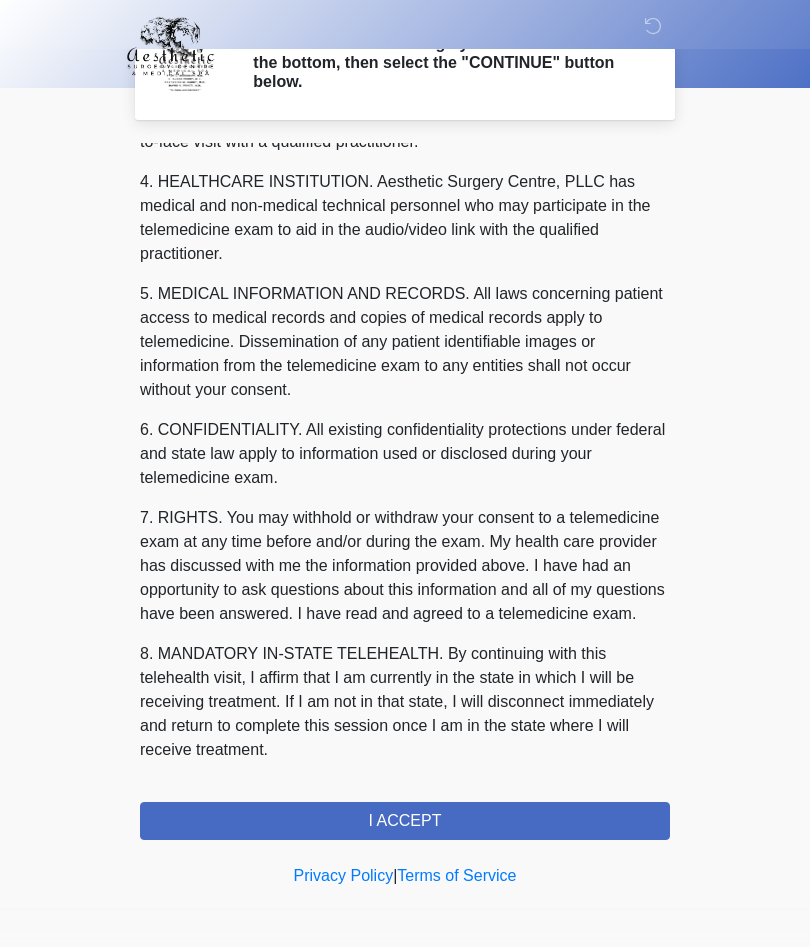 click on "I ACCEPT" at bounding box center [405, 822] 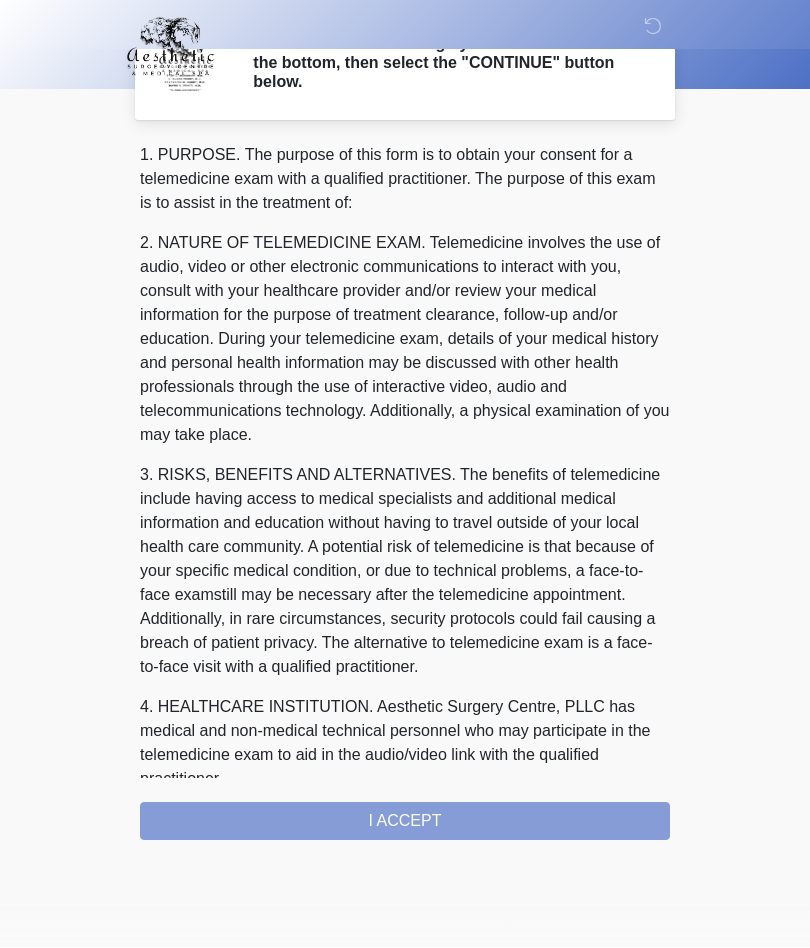 scroll, scrollTop: 0, scrollLeft: 0, axis: both 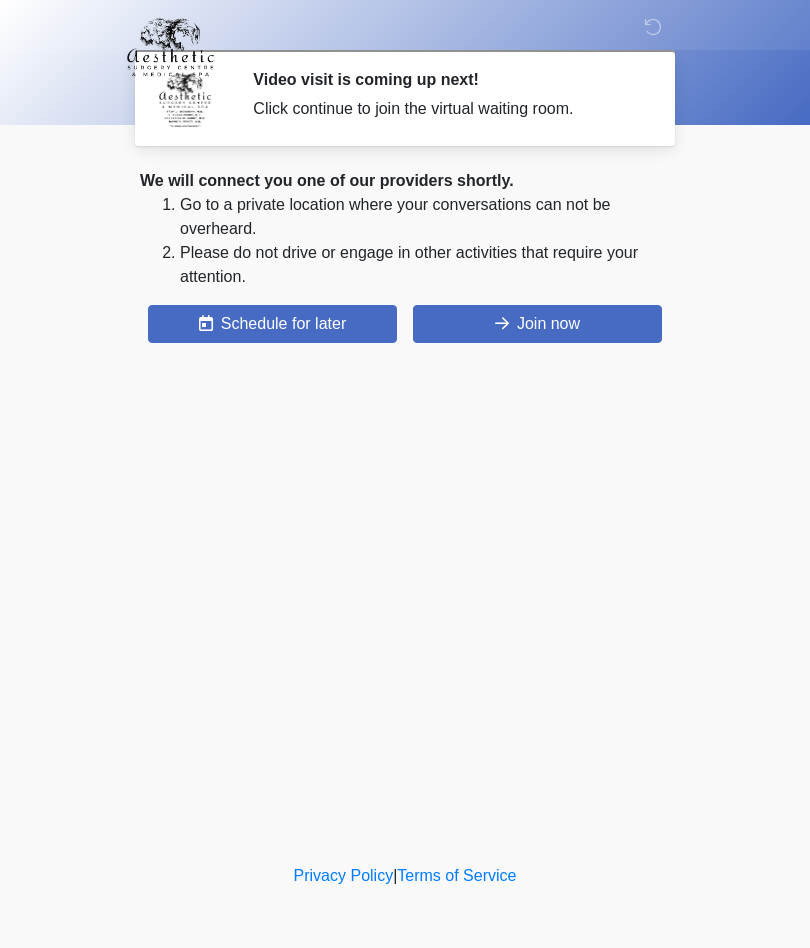 click on "Join now" at bounding box center (537, 324) 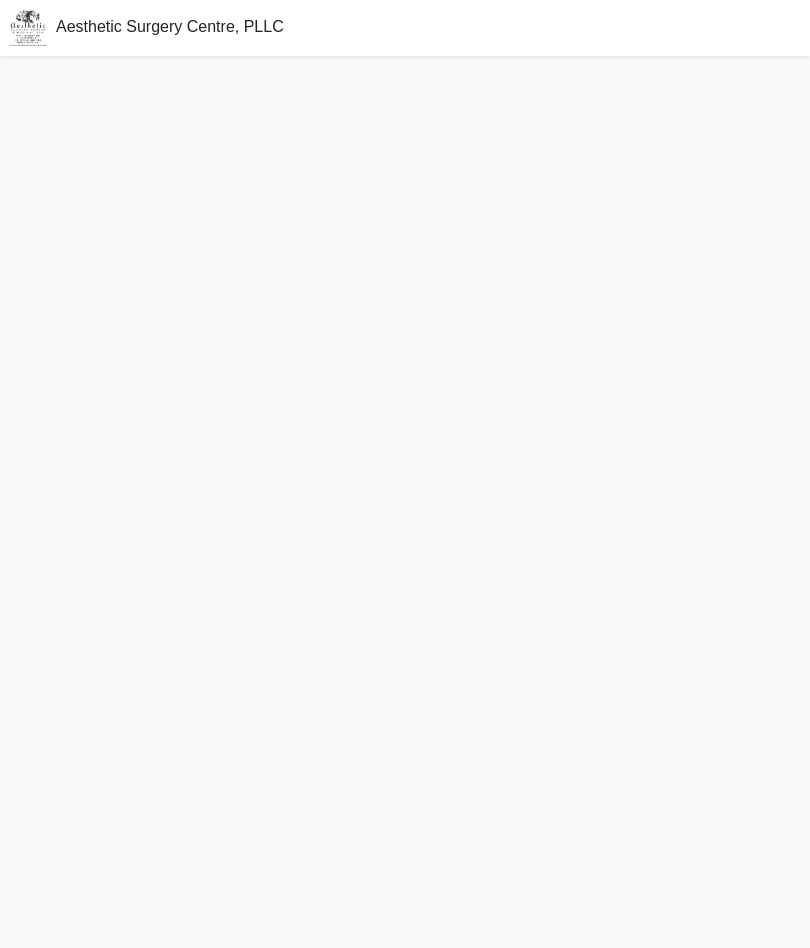 scroll, scrollTop: 0, scrollLeft: 0, axis: both 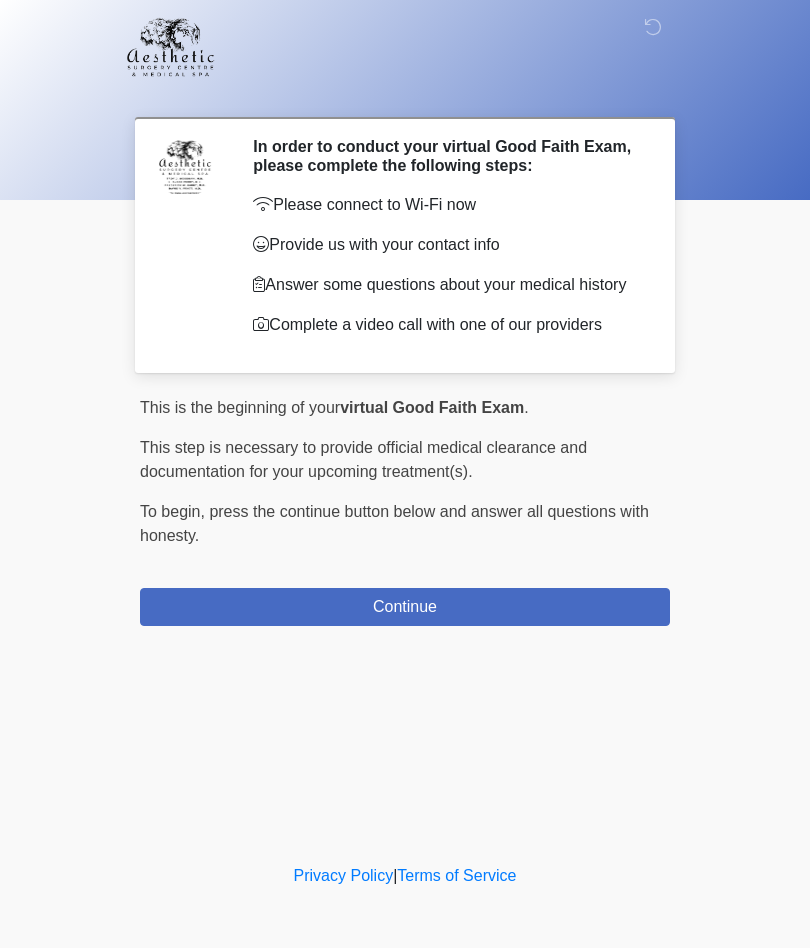 click on "Continue" at bounding box center [405, 607] 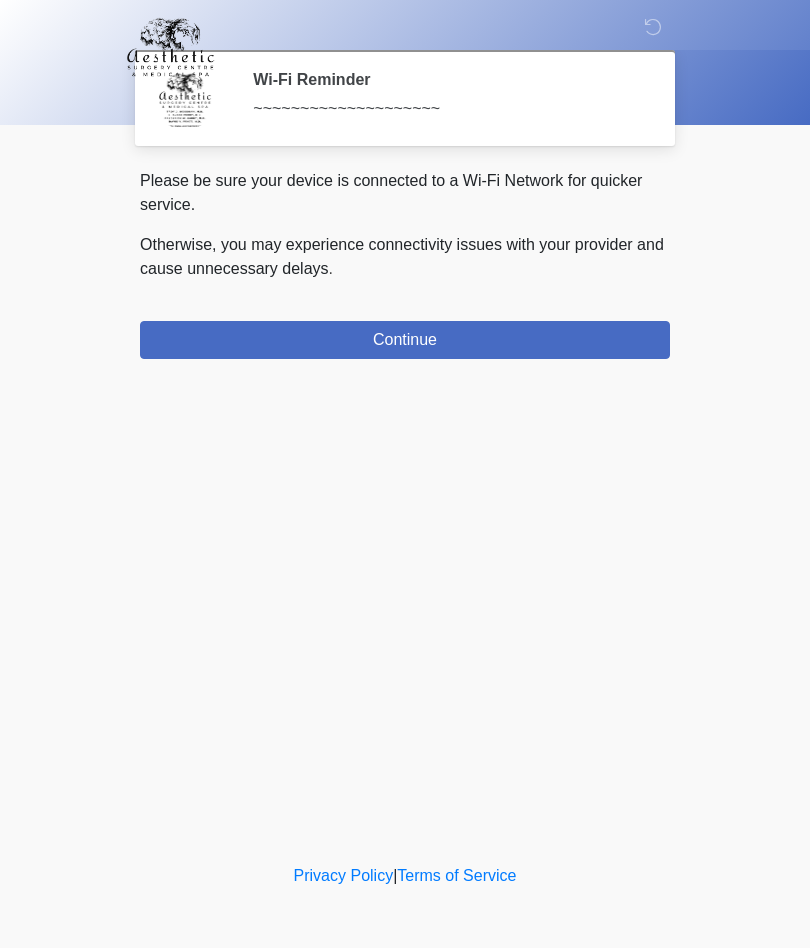 click on "Continue" at bounding box center [405, 340] 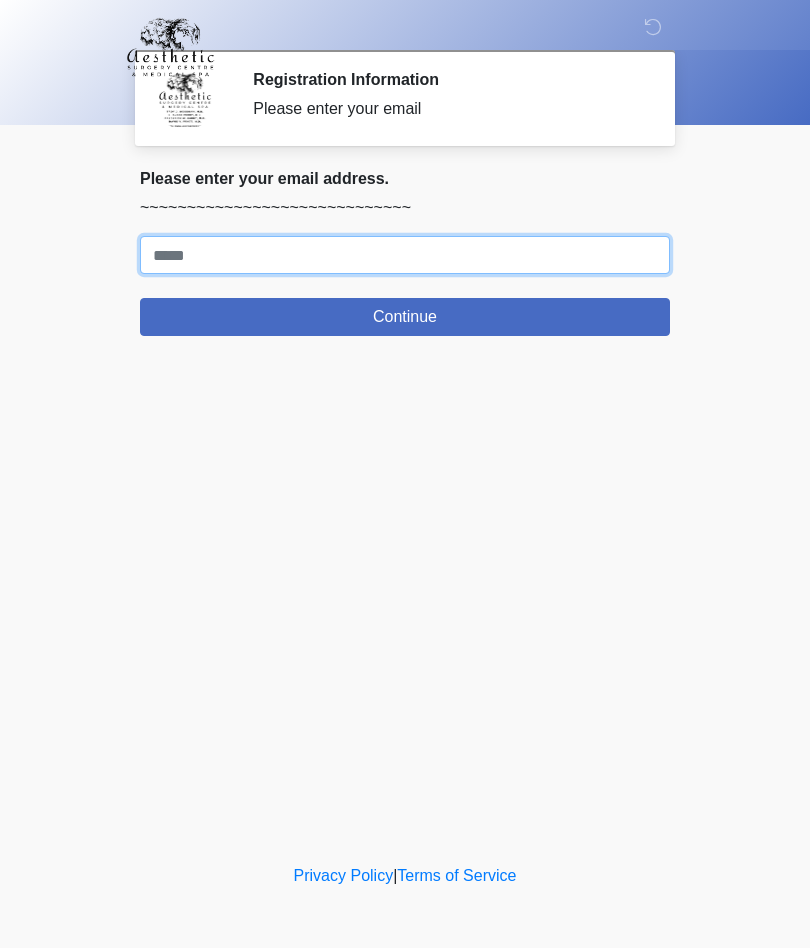 click on "Where should we email your treatment plan?" at bounding box center [405, 255] 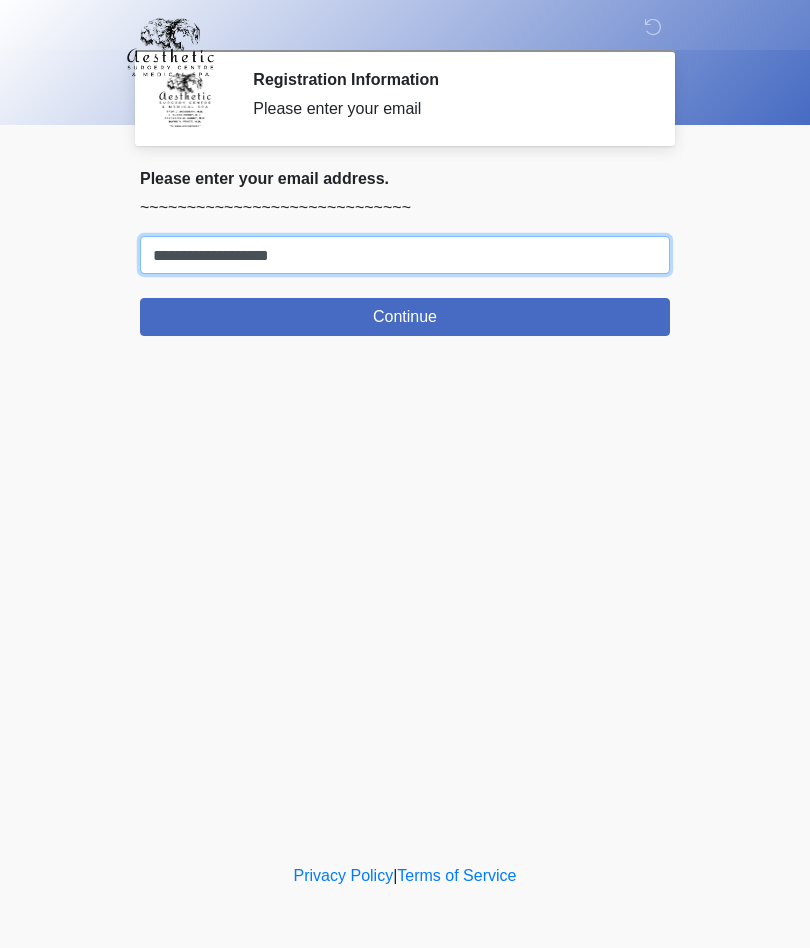 type on "**********" 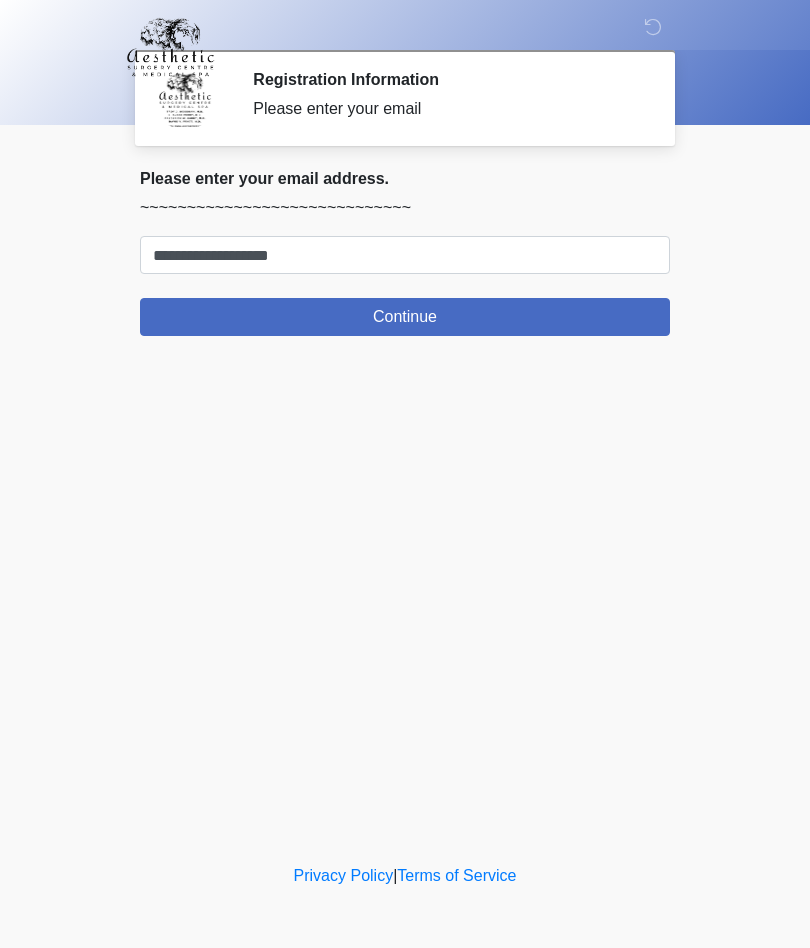 click on "Continue" at bounding box center (405, 317) 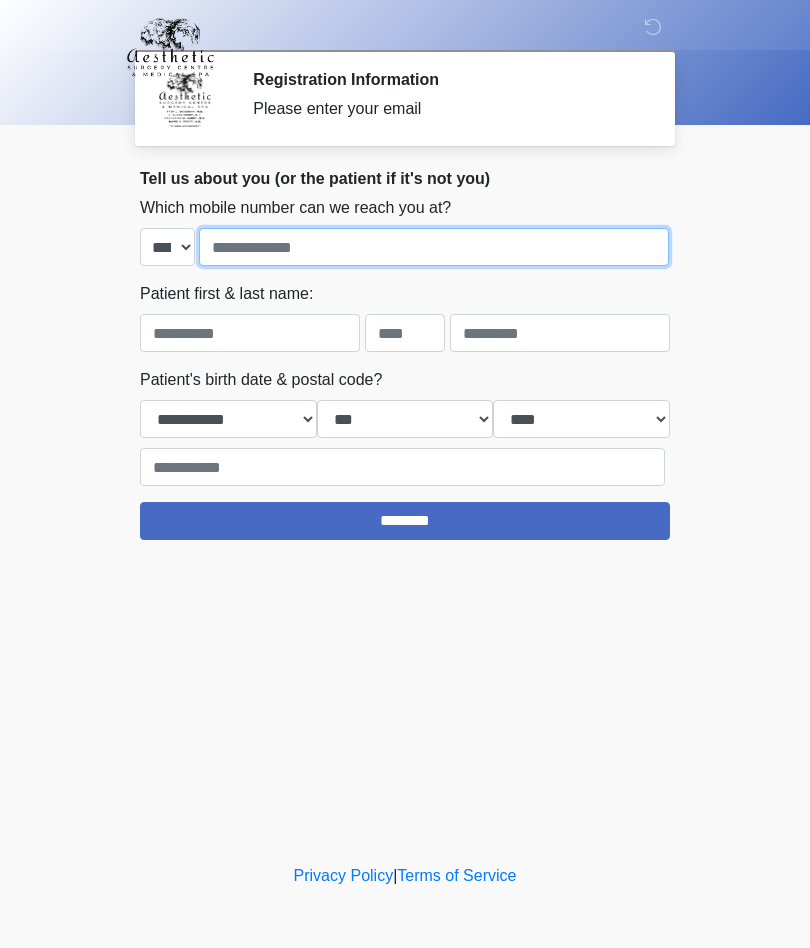 click at bounding box center (434, 247) 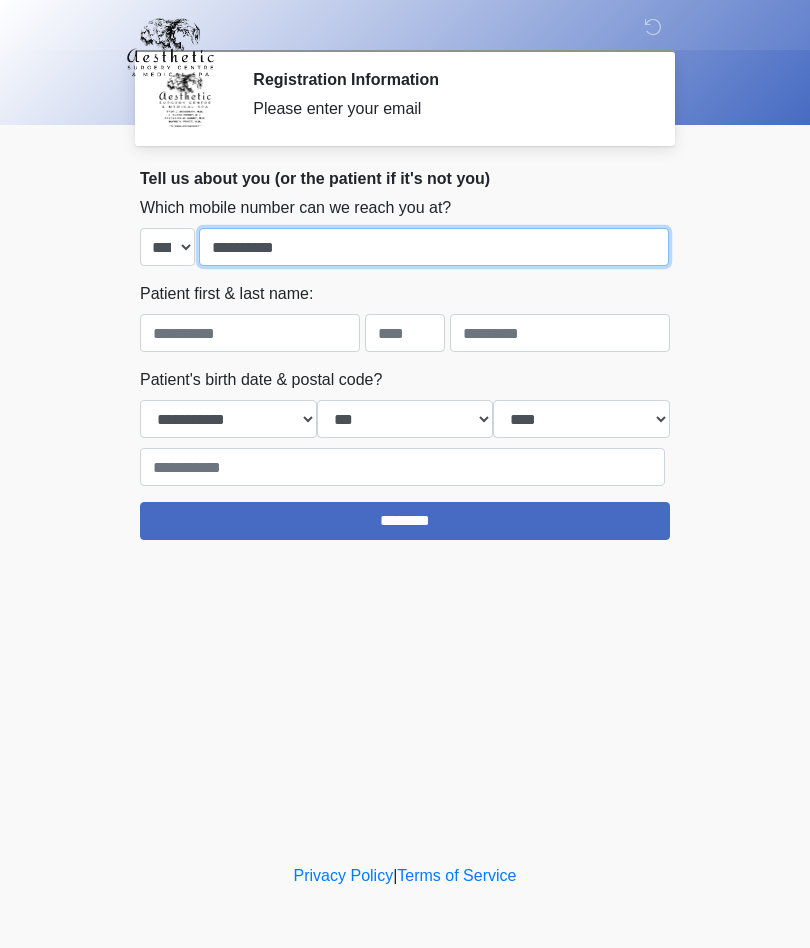 type on "**********" 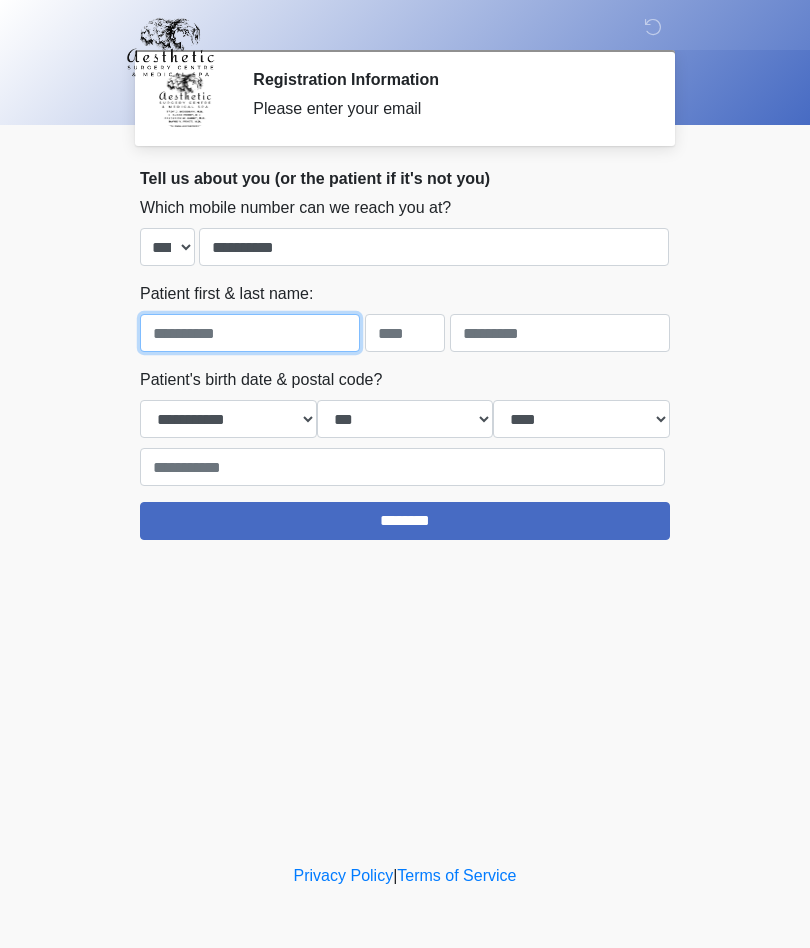 click at bounding box center (250, 333) 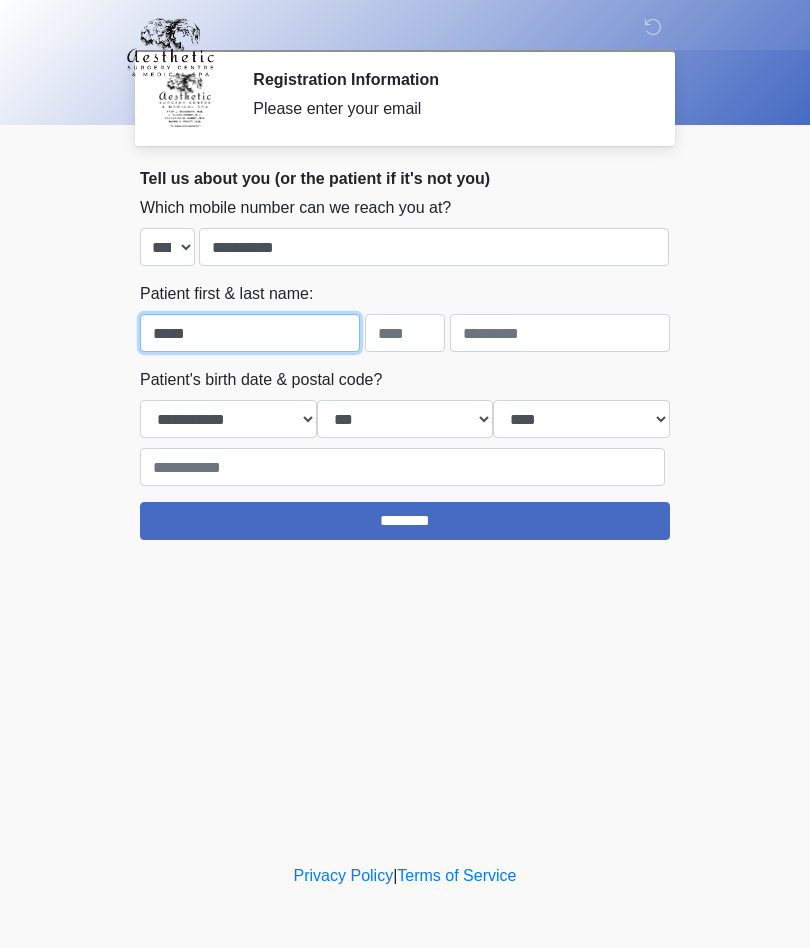 type on "*****" 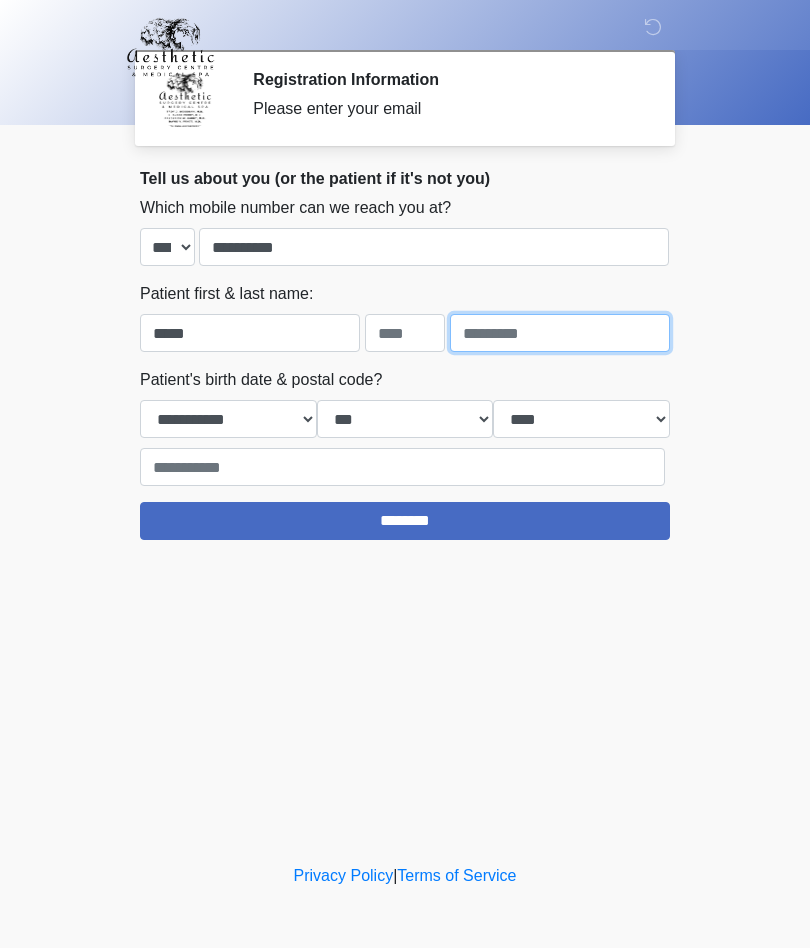 click at bounding box center (560, 333) 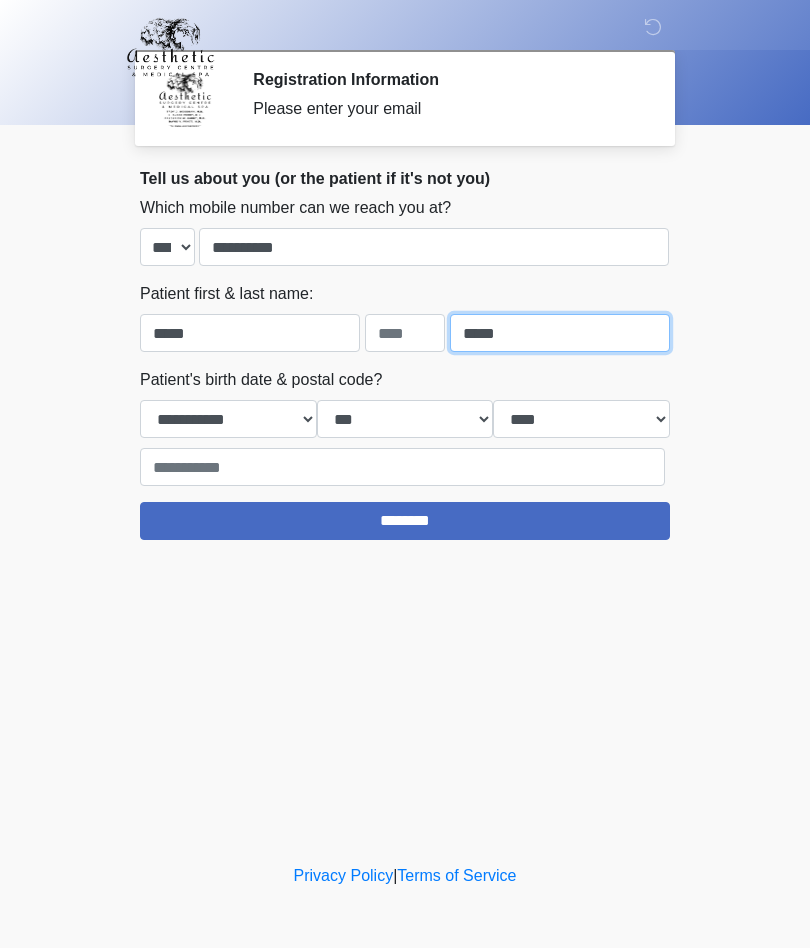 type on "*****" 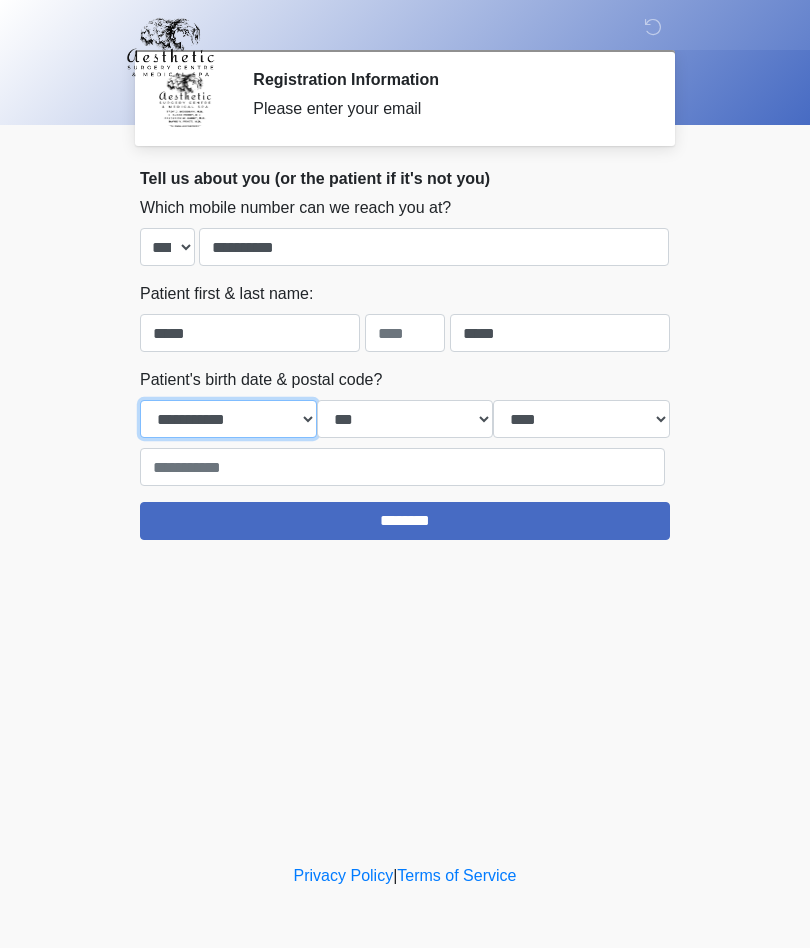 click on "**********" at bounding box center [228, 419] 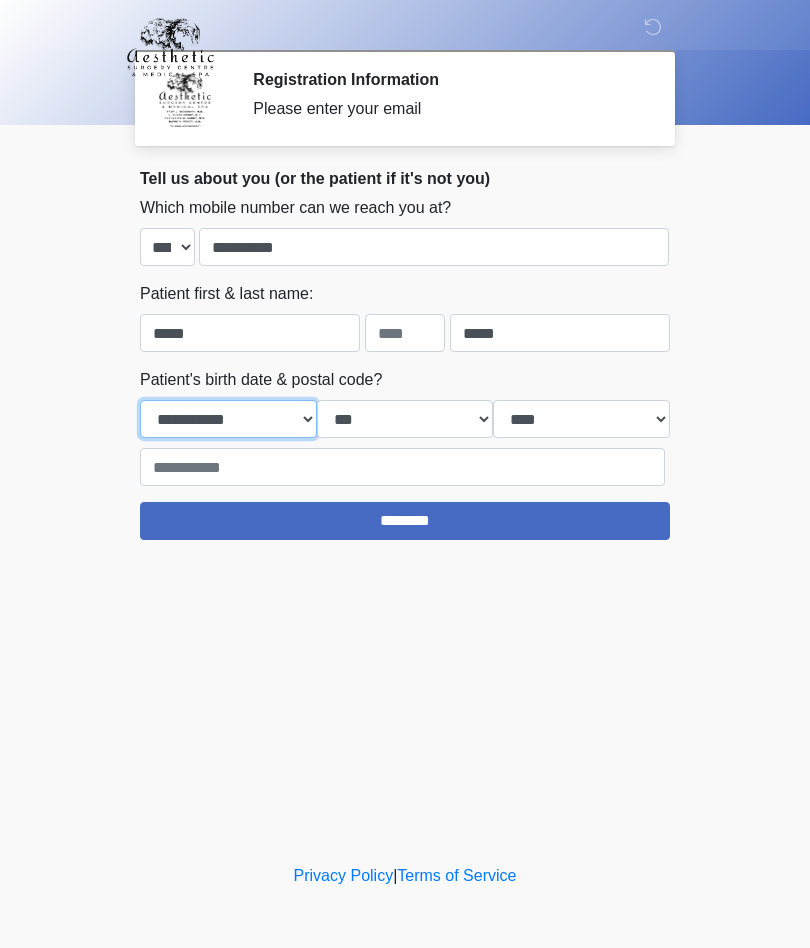 select on "*" 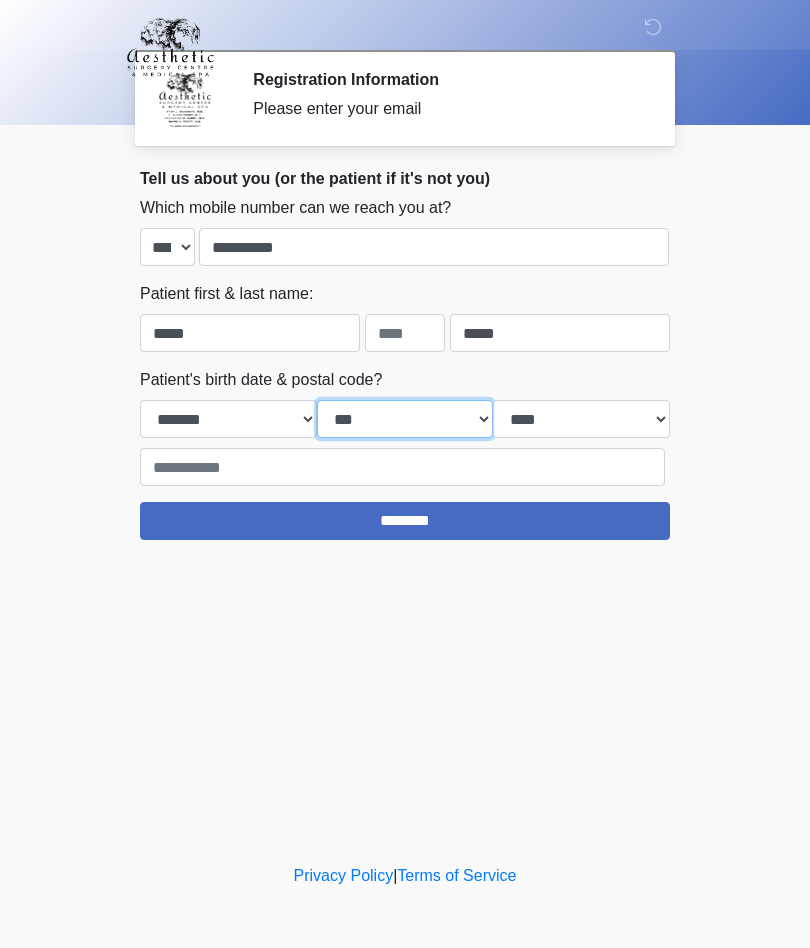 click on "***
*
*
*
*
*
*
*
*
*
**
**
**
**
**
**
**
**
**
**
**
**
**
**
**
**
**
**
**
**
**
**" at bounding box center [405, 419] 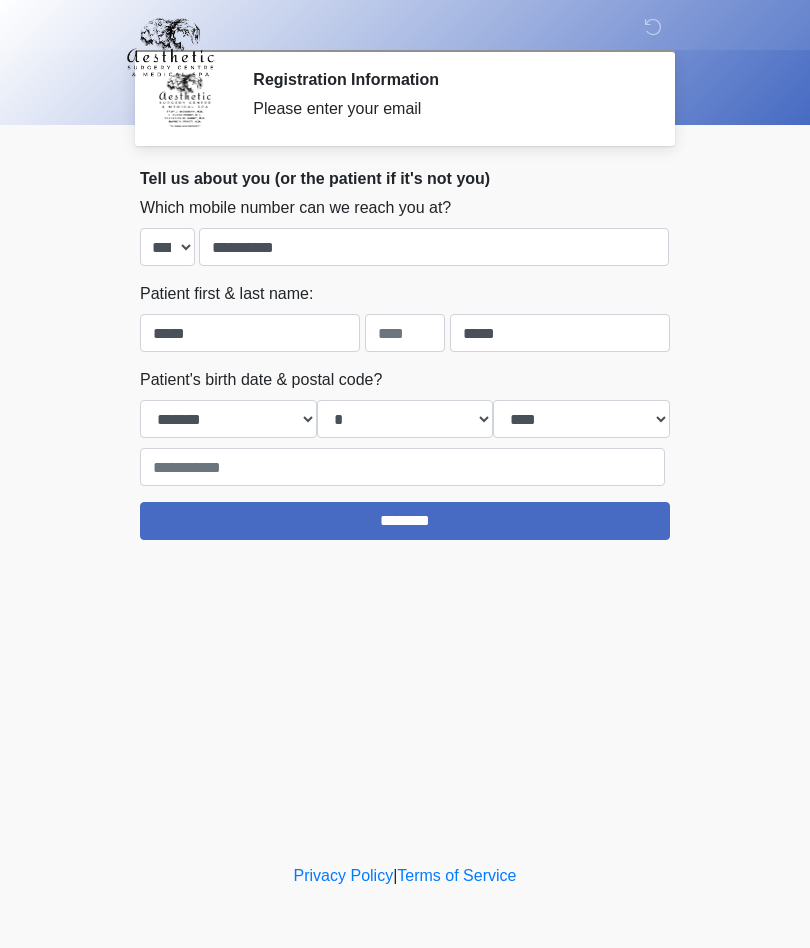 click on "****
****
****
****
****
****
****
****
****
****
****
****
****
****
****
****
****
****
****
****
****
****
****
****
****
****
****
****
****
****
****
****
****
****
****
****
****
****
****
****
****
****
****
****
****
****
****
****
****
****
****
****
****
****
****
****
****
****
****
****
****
****
****
****
****
****
****
****
****
****
****
****
****
****
****
****
****
****
****
****
****
****
****
****
****
****
****
****
****
****
****
****
****
****
****
****
****
****
****
****
****
****" at bounding box center [581, 419] 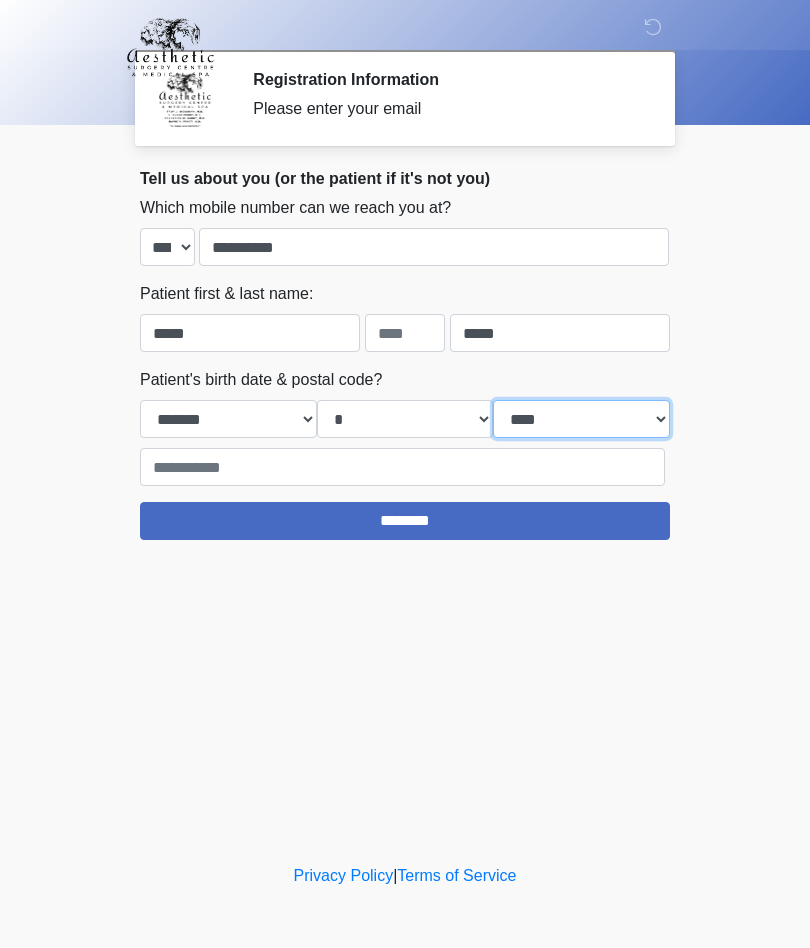 select on "****" 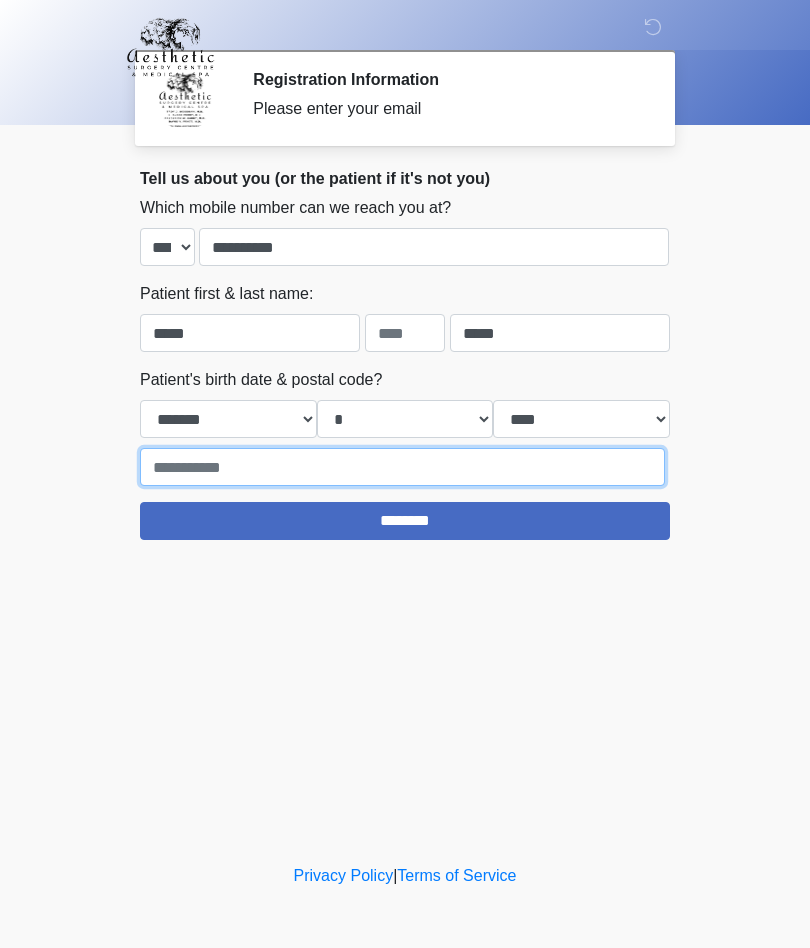 click at bounding box center (402, 467) 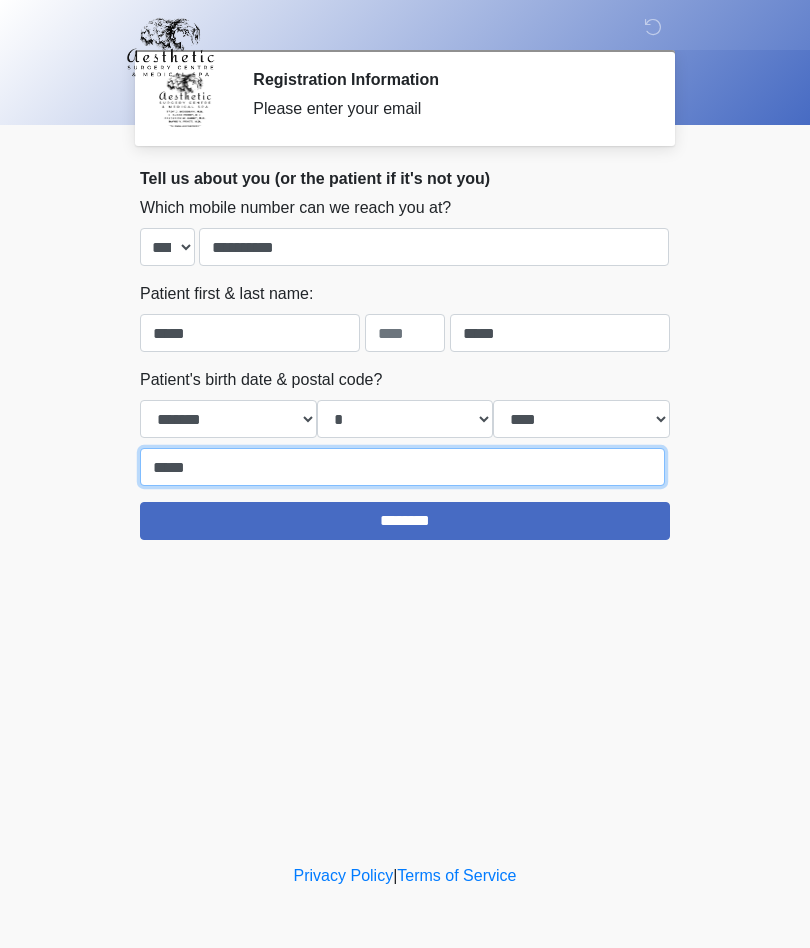 type on "*****" 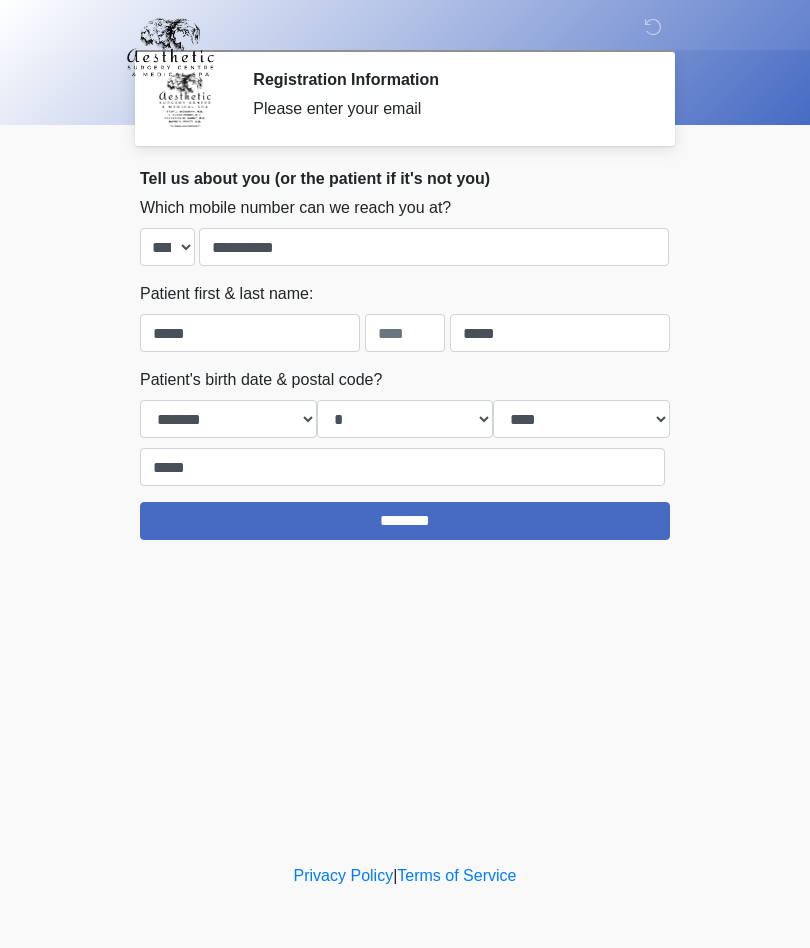 click on "********" at bounding box center [405, 521] 